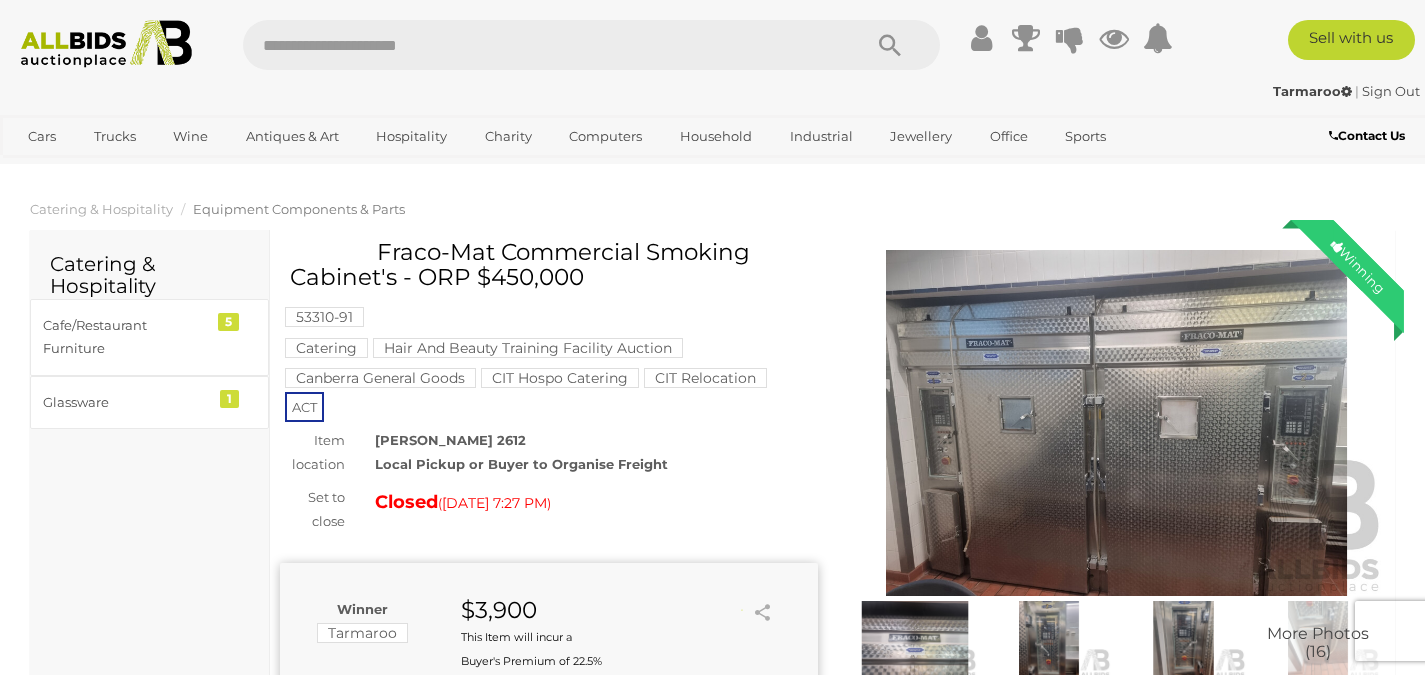 scroll, scrollTop: 0, scrollLeft: 0, axis: both 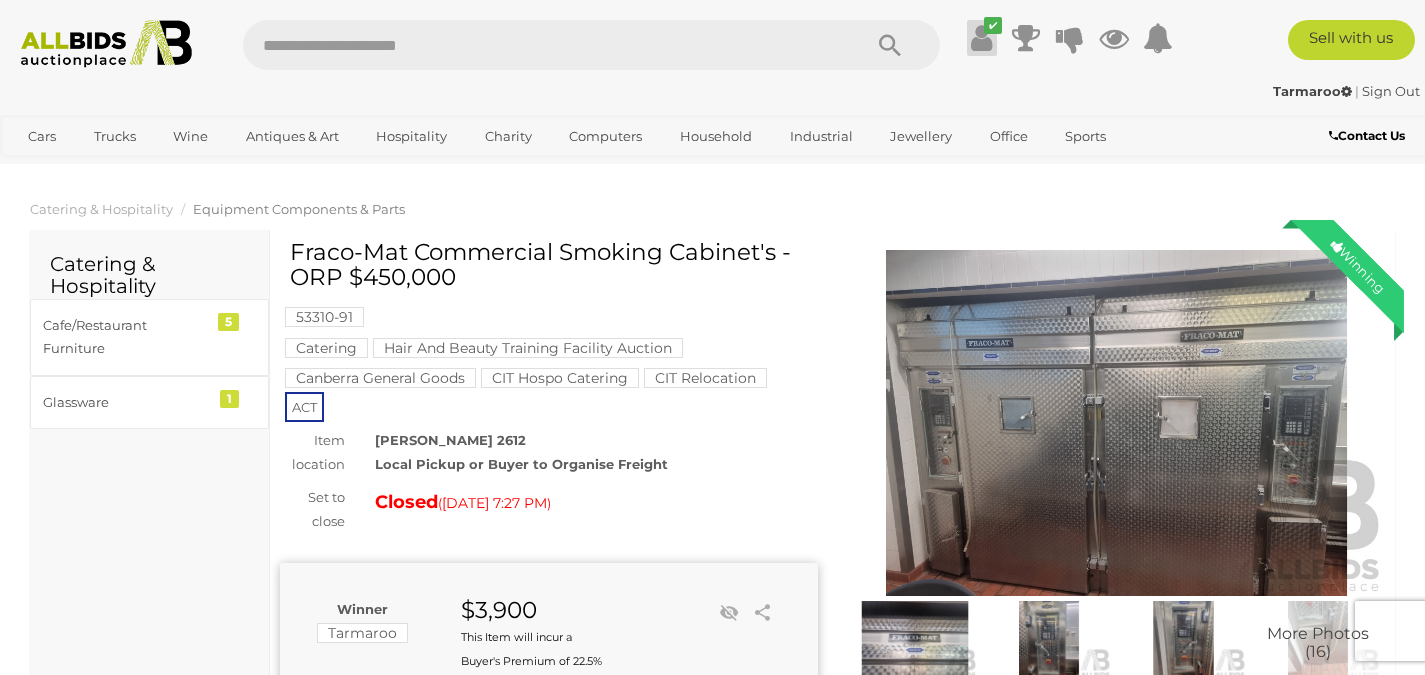 click on "✔" at bounding box center (993, 25) 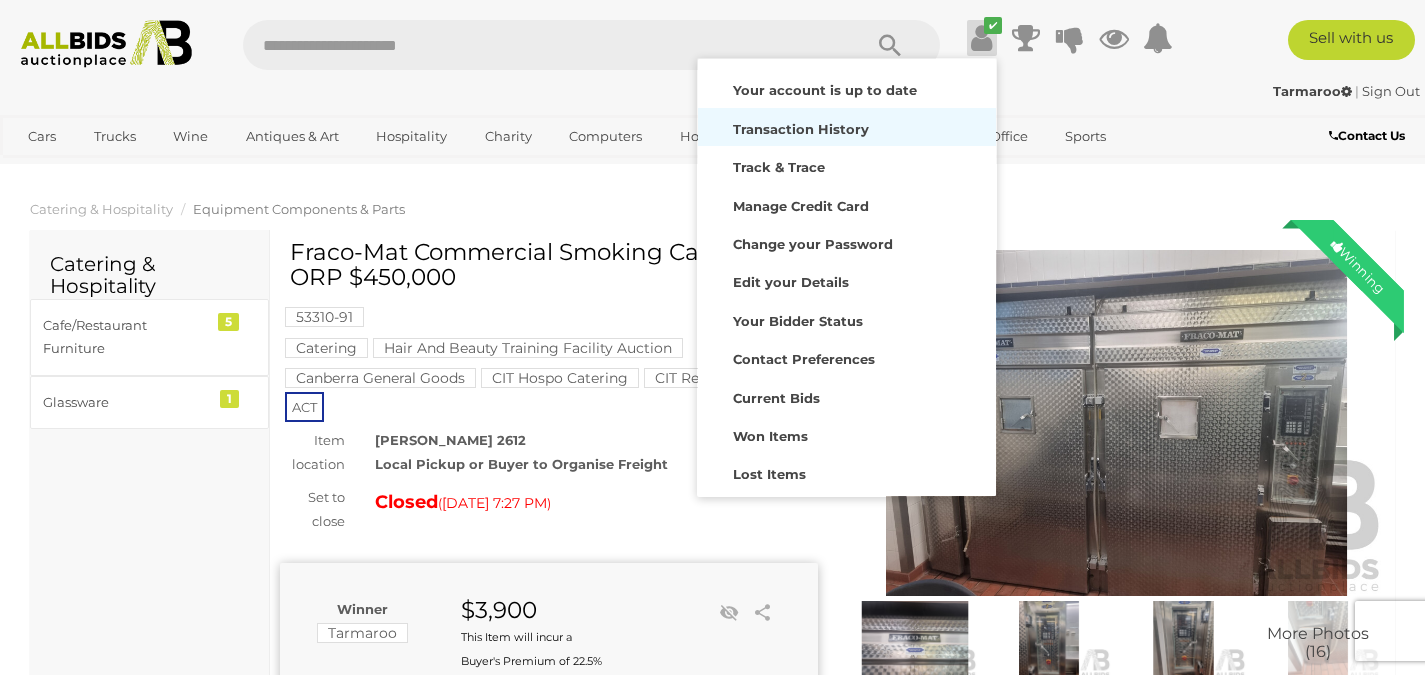 click on "Transaction History" at bounding box center [801, 129] 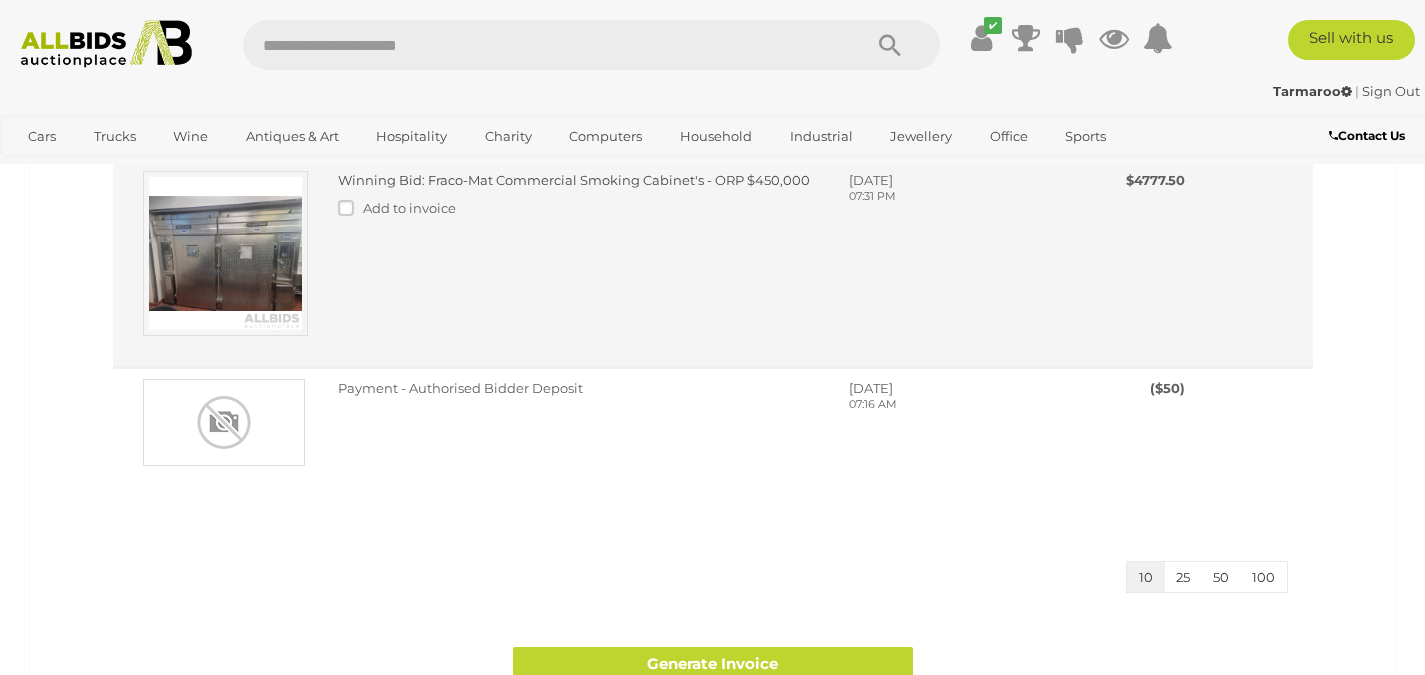 scroll, scrollTop: 346, scrollLeft: 0, axis: vertical 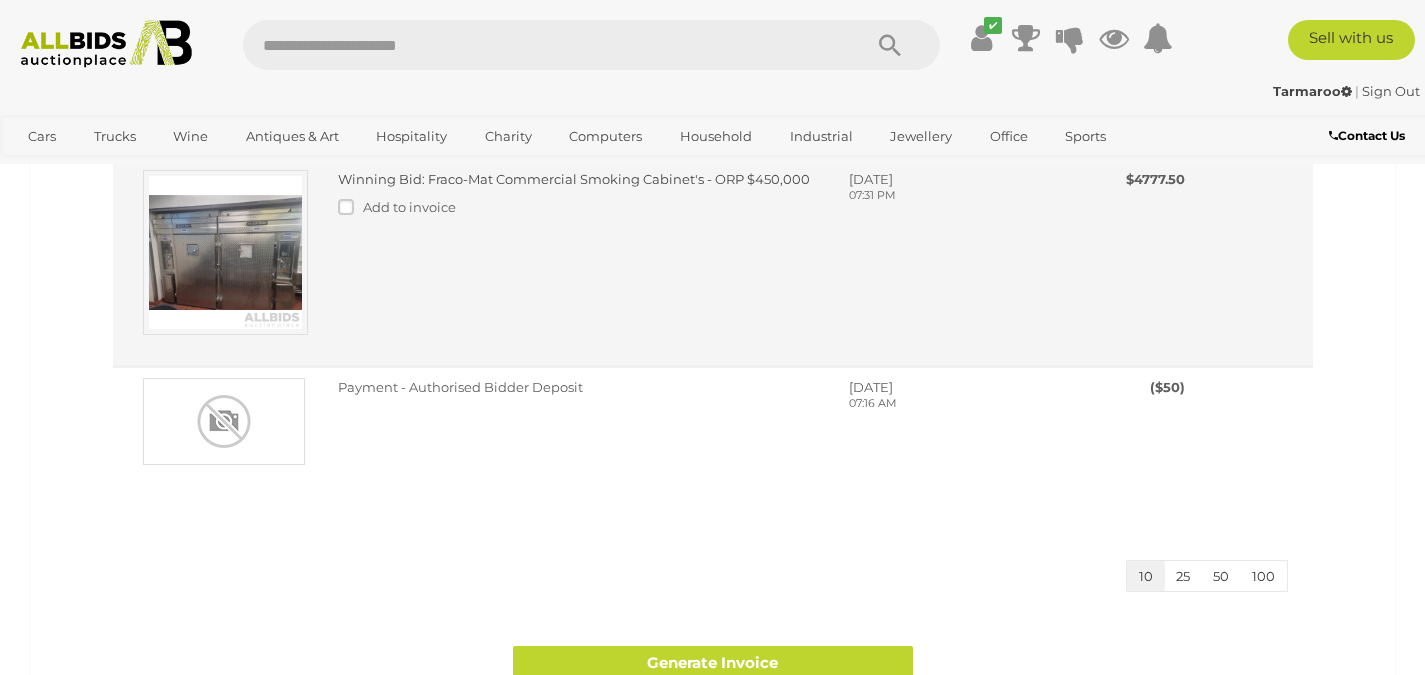 click at bounding box center (225, 252) 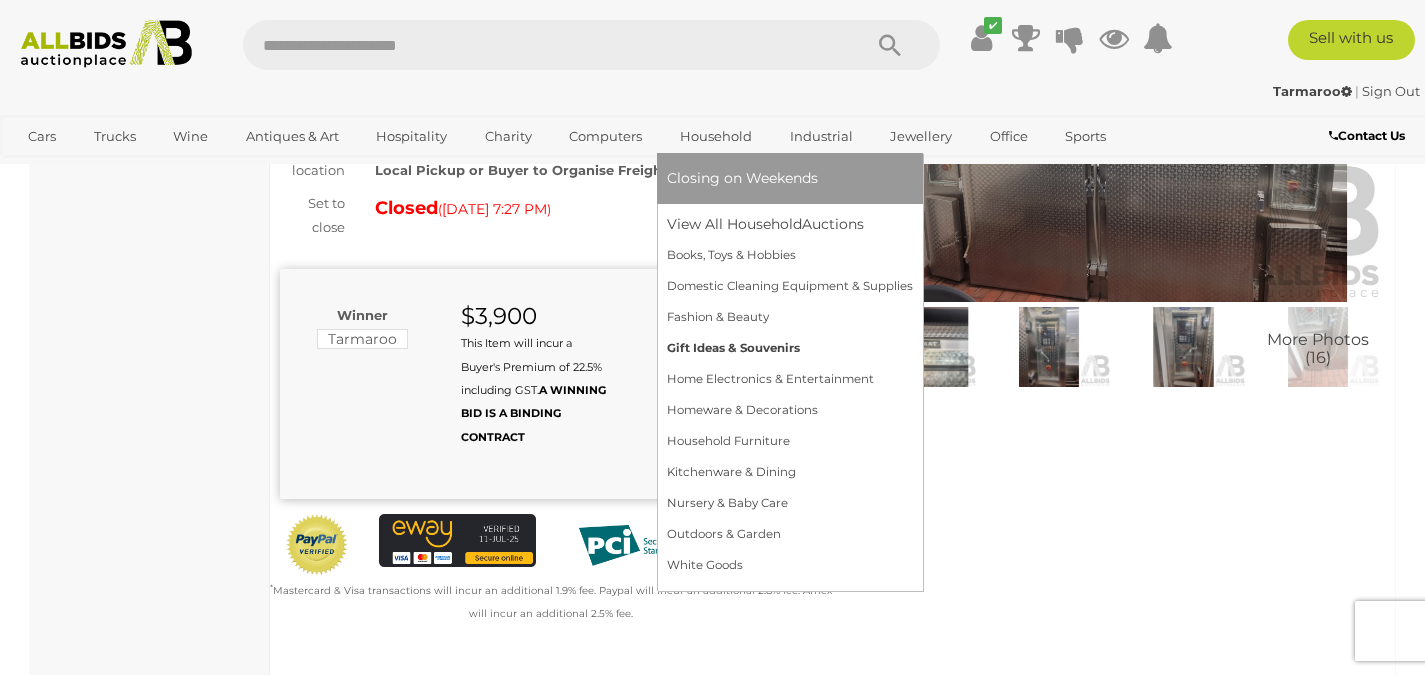 scroll, scrollTop: 295, scrollLeft: 0, axis: vertical 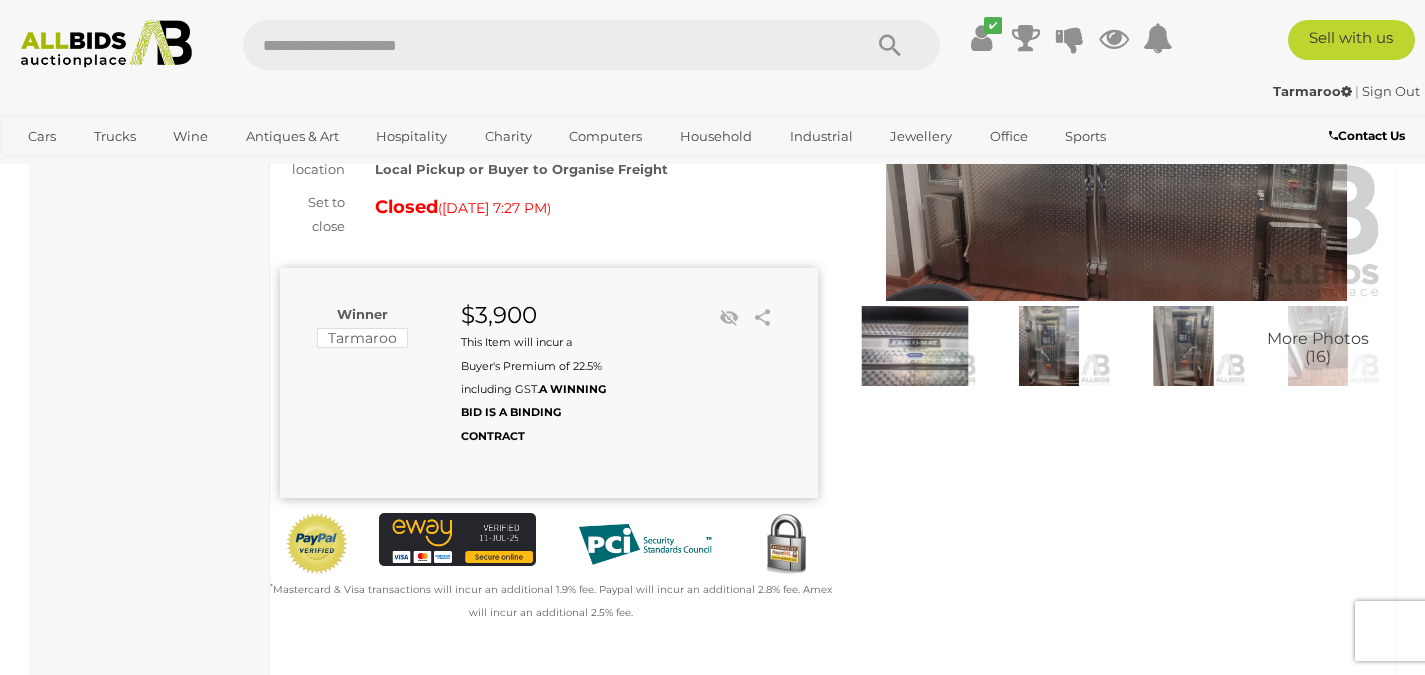 click at bounding box center [1049, 346] 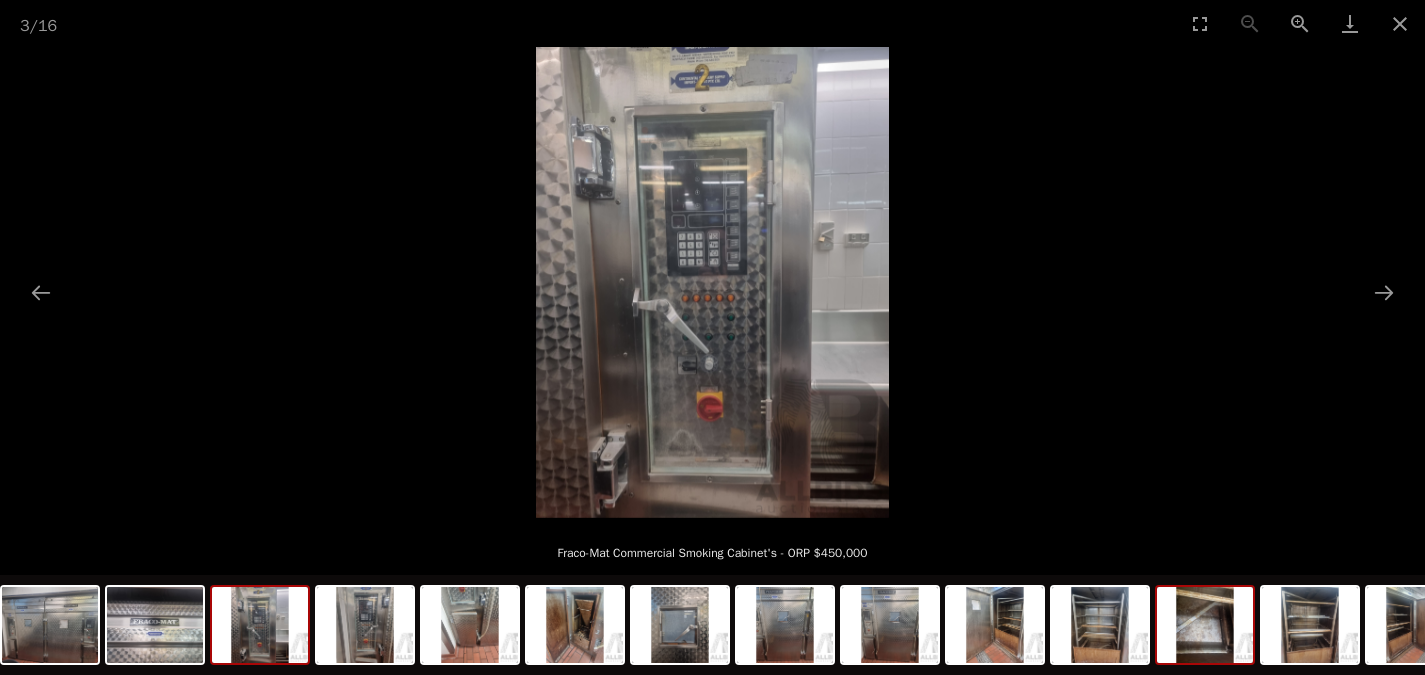 click at bounding box center [1205, 625] 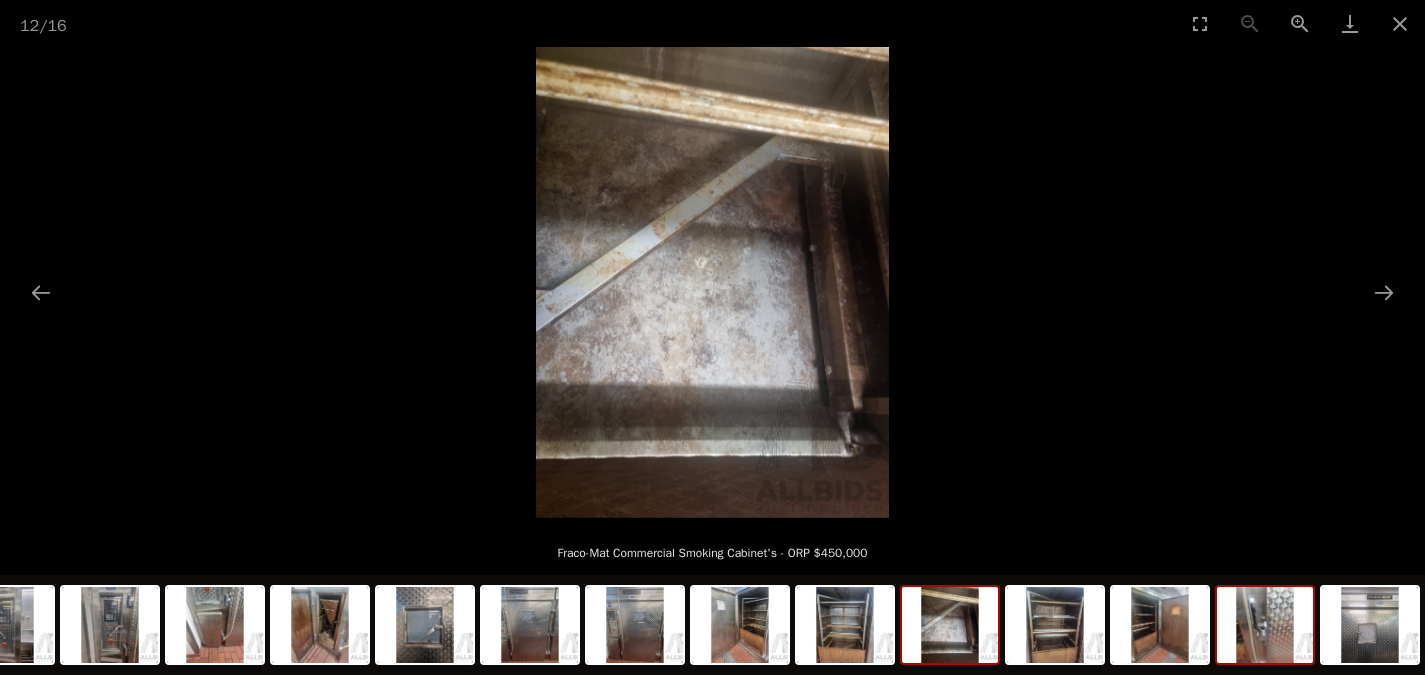 click at bounding box center [1265, 625] 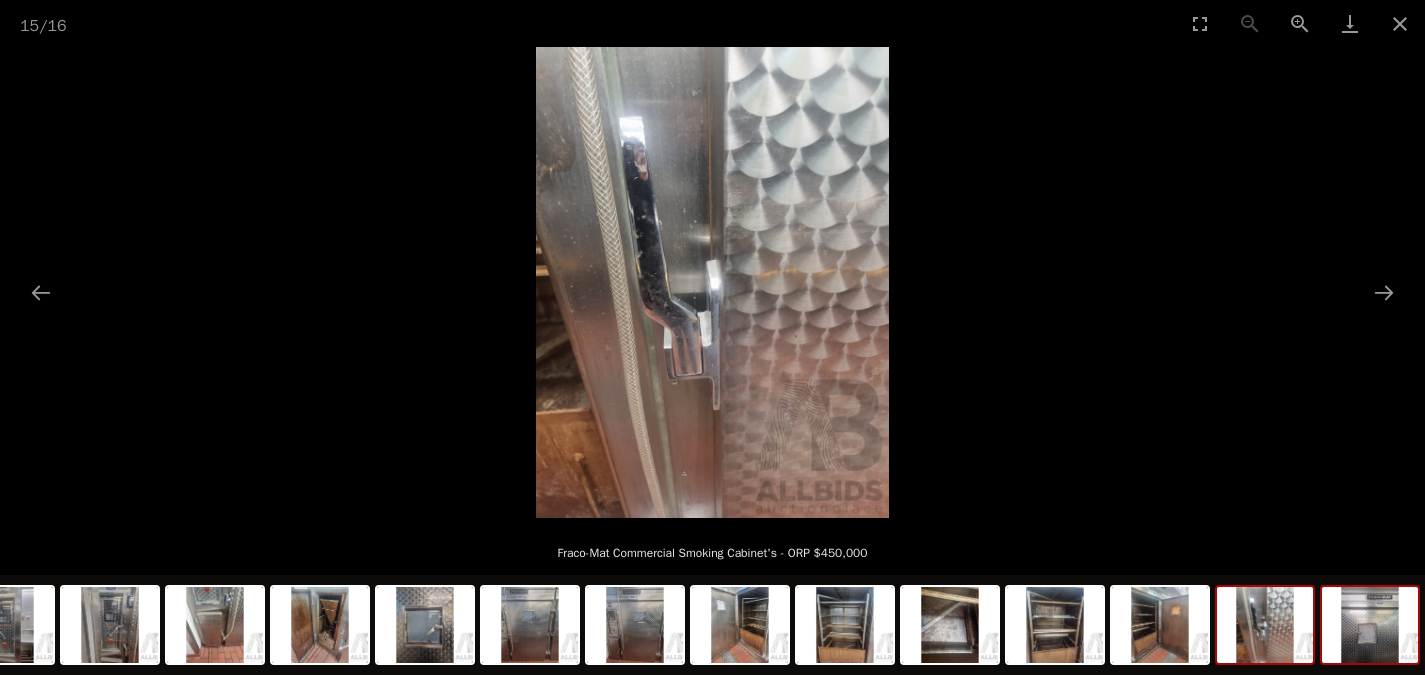 click at bounding box center (1370, 625) 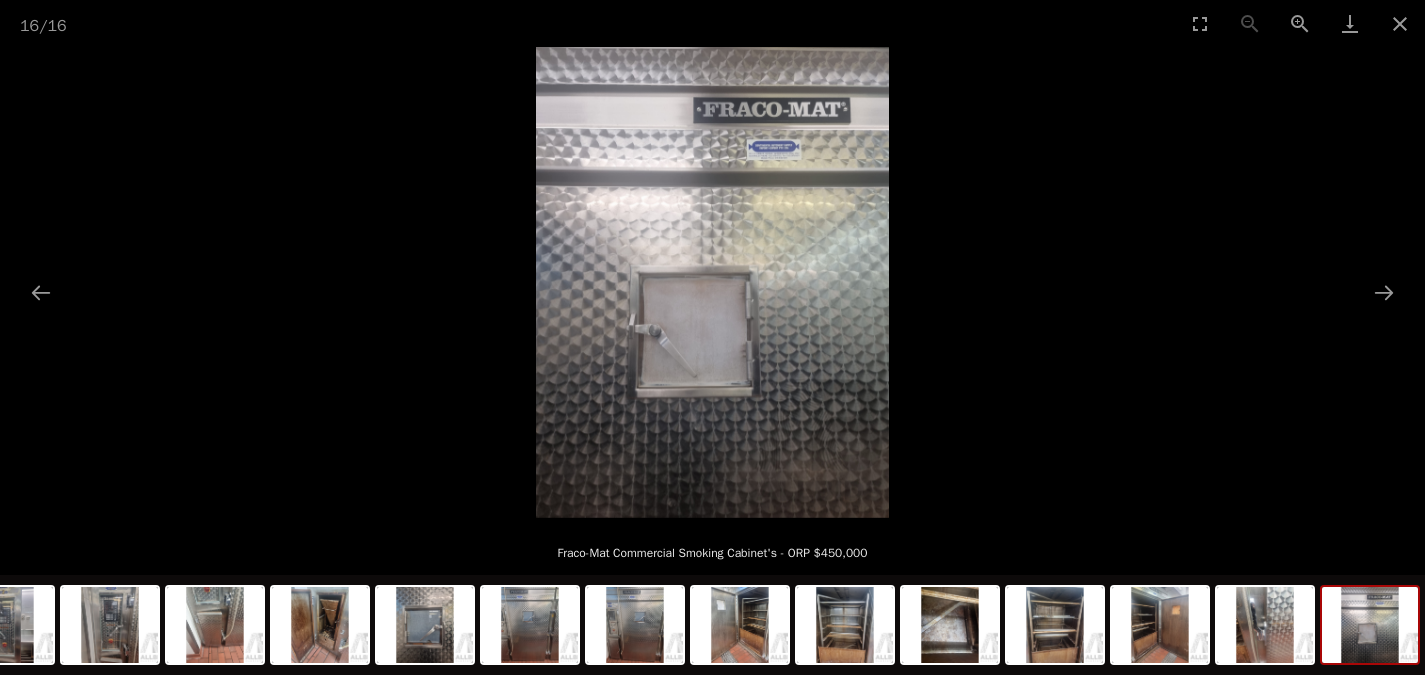 scroll, scrollTop: 0, scrollLeft: 0, axis: both 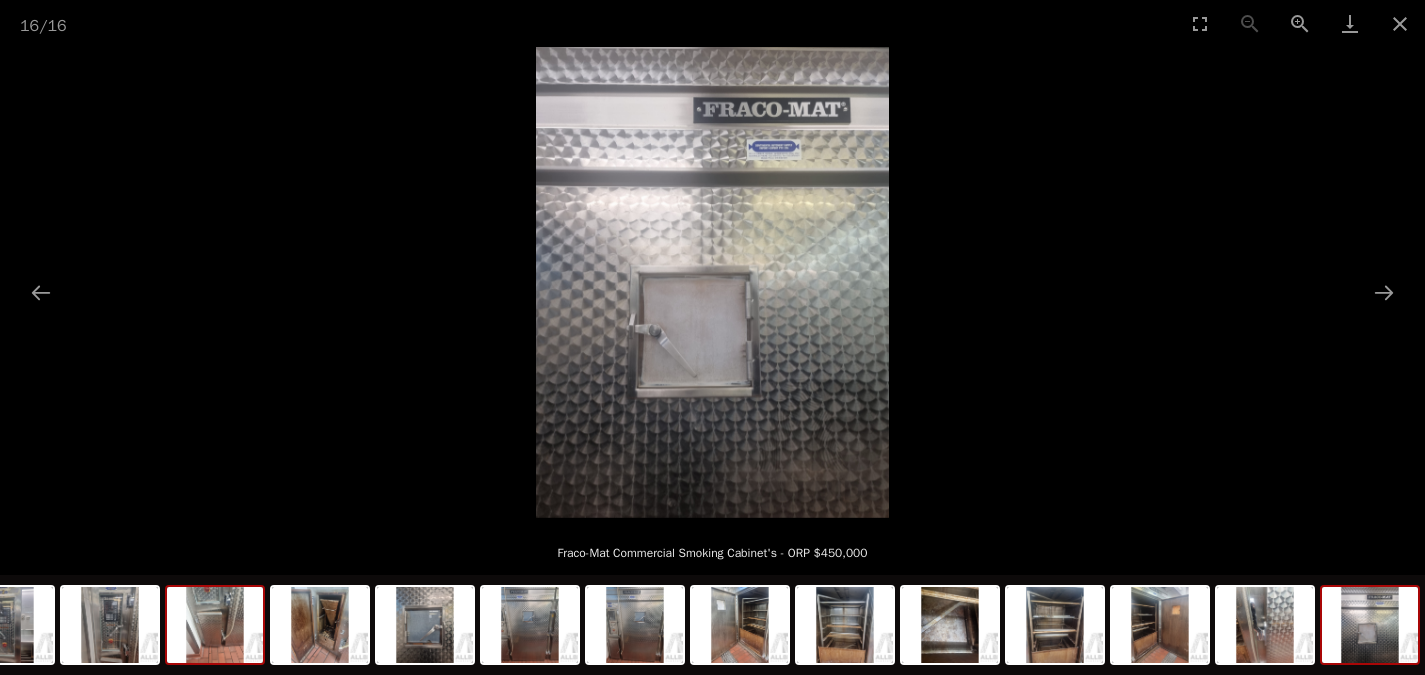 click at bounding box center [215, 625] 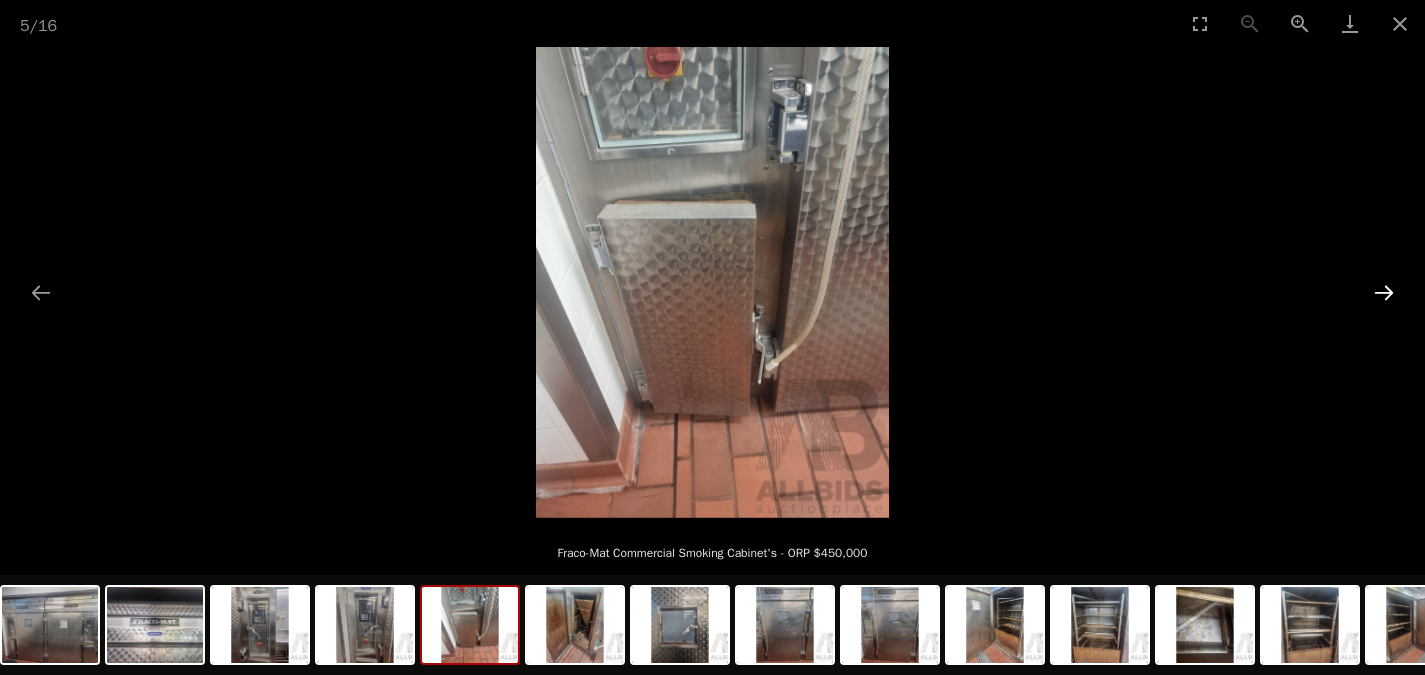 click at bounding box center (1384, 292) 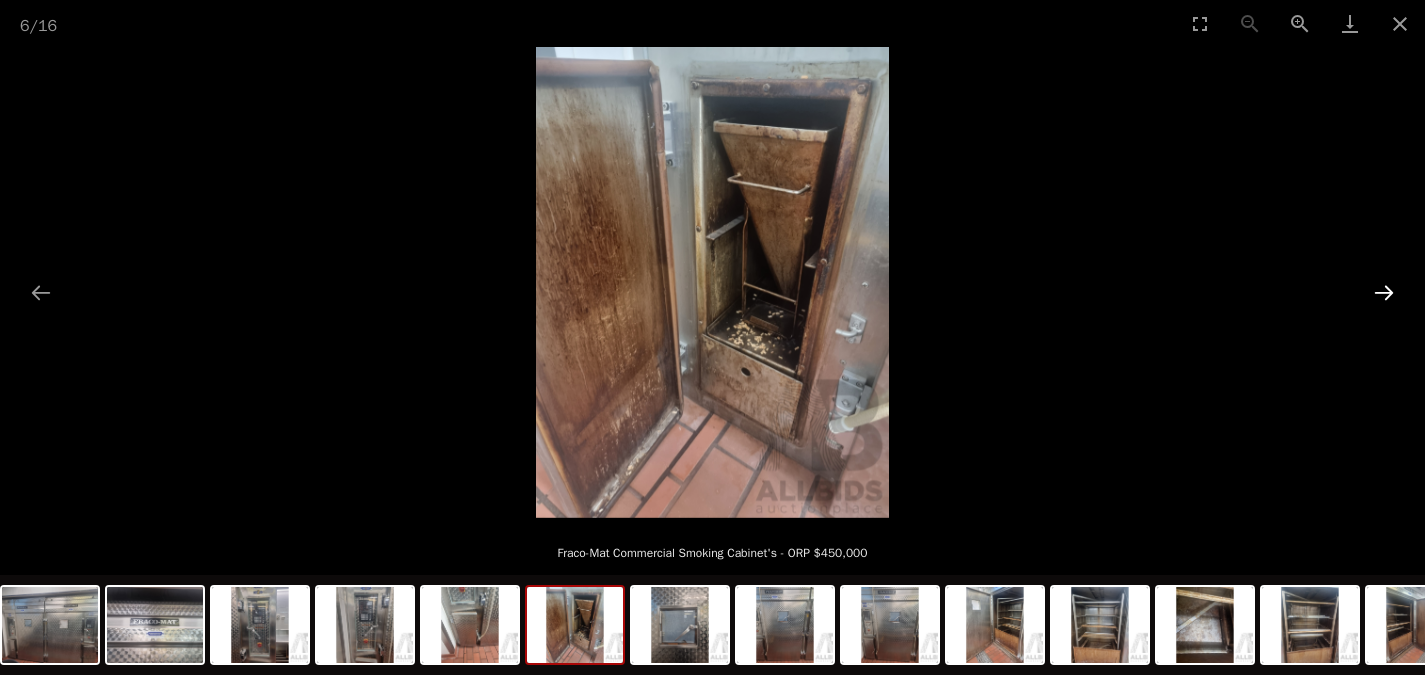 click at bounding box center (1384, 292) 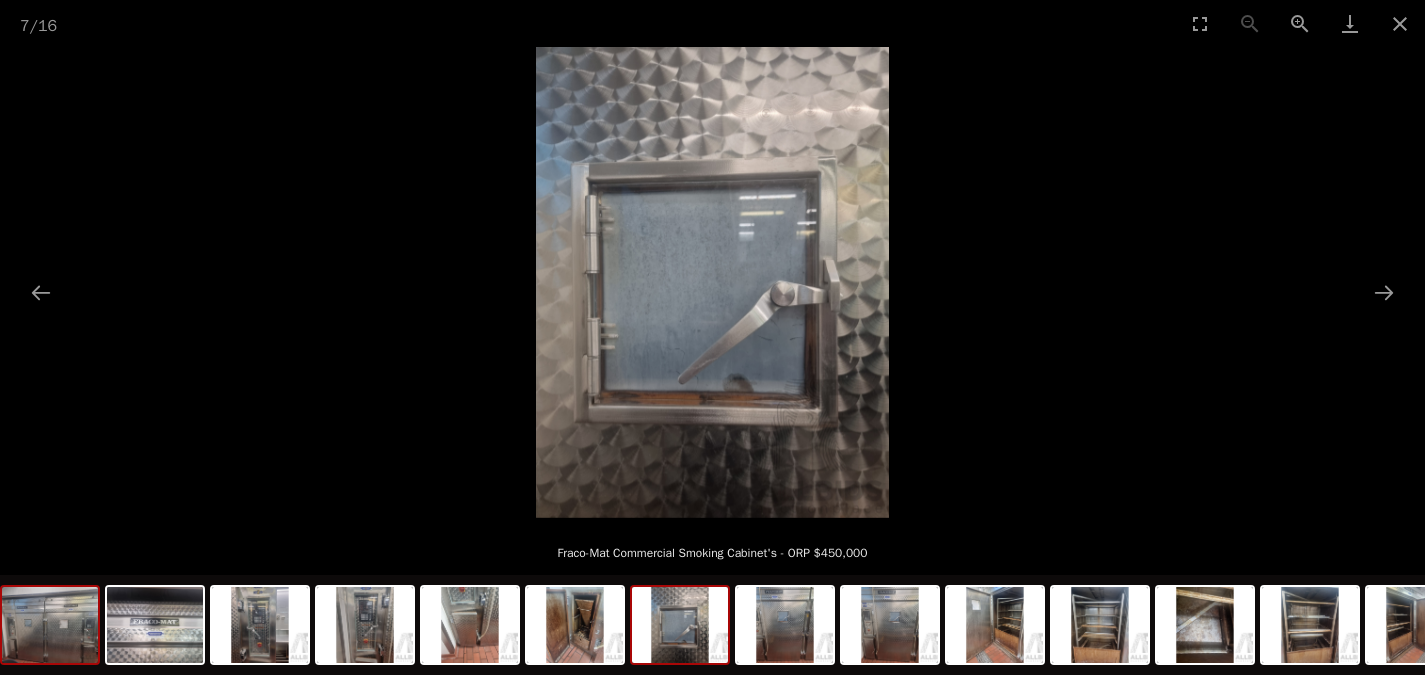 click at bounding box center (50, 625) 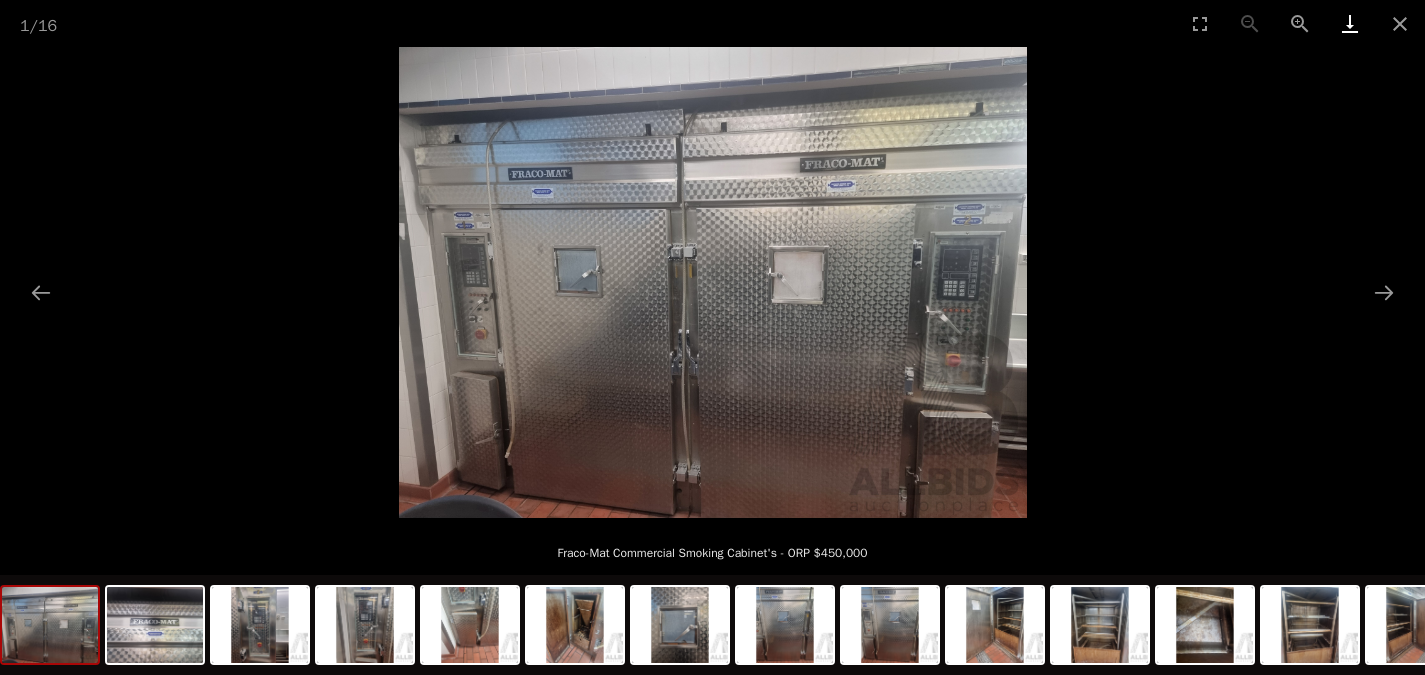 click at bounding box center (1350, 23) 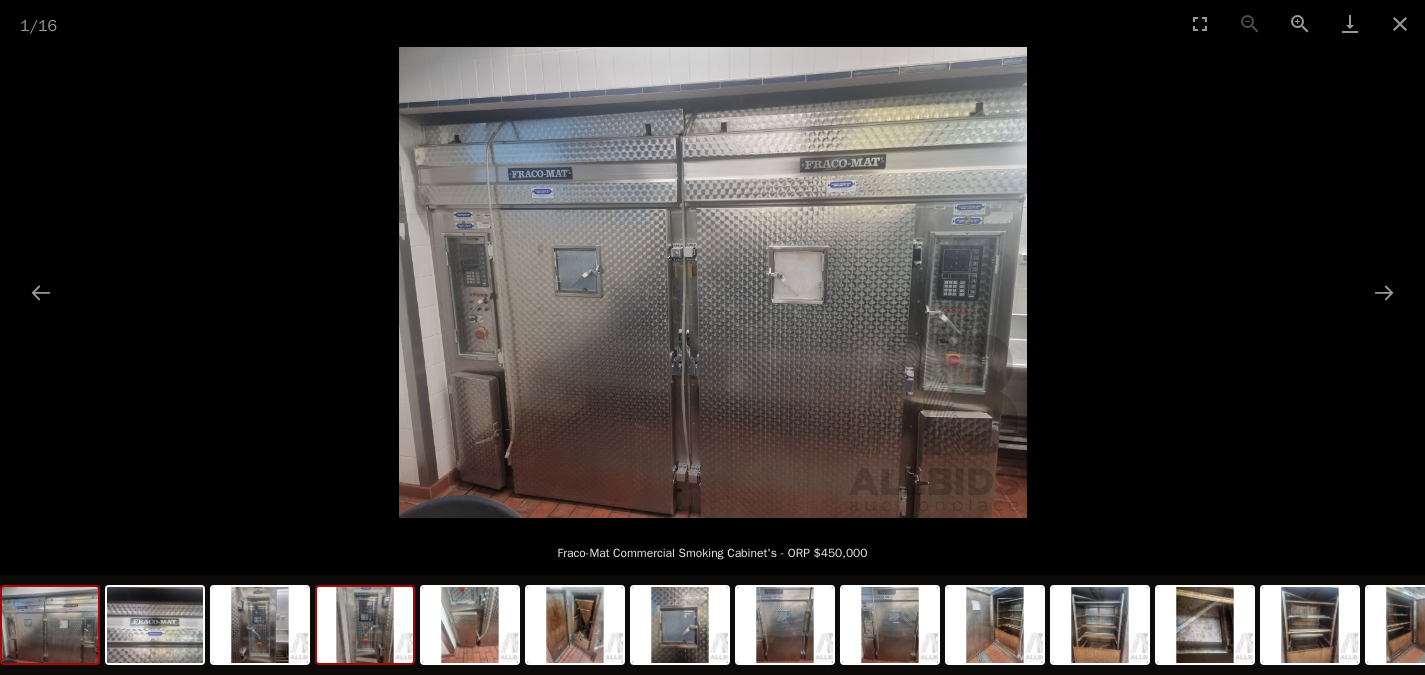 scroll, scrollTop: 0, scrollLeft: 0, axis: both 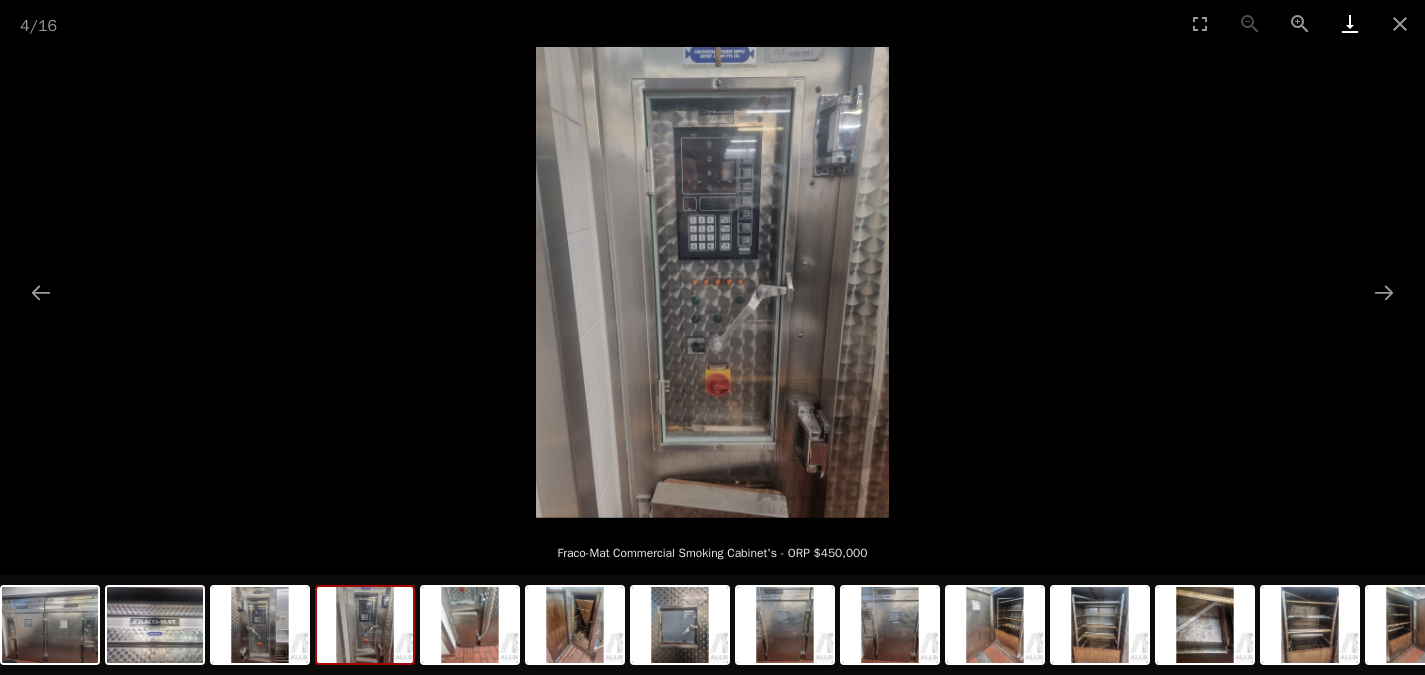 click at bounding box center [1350, 23] 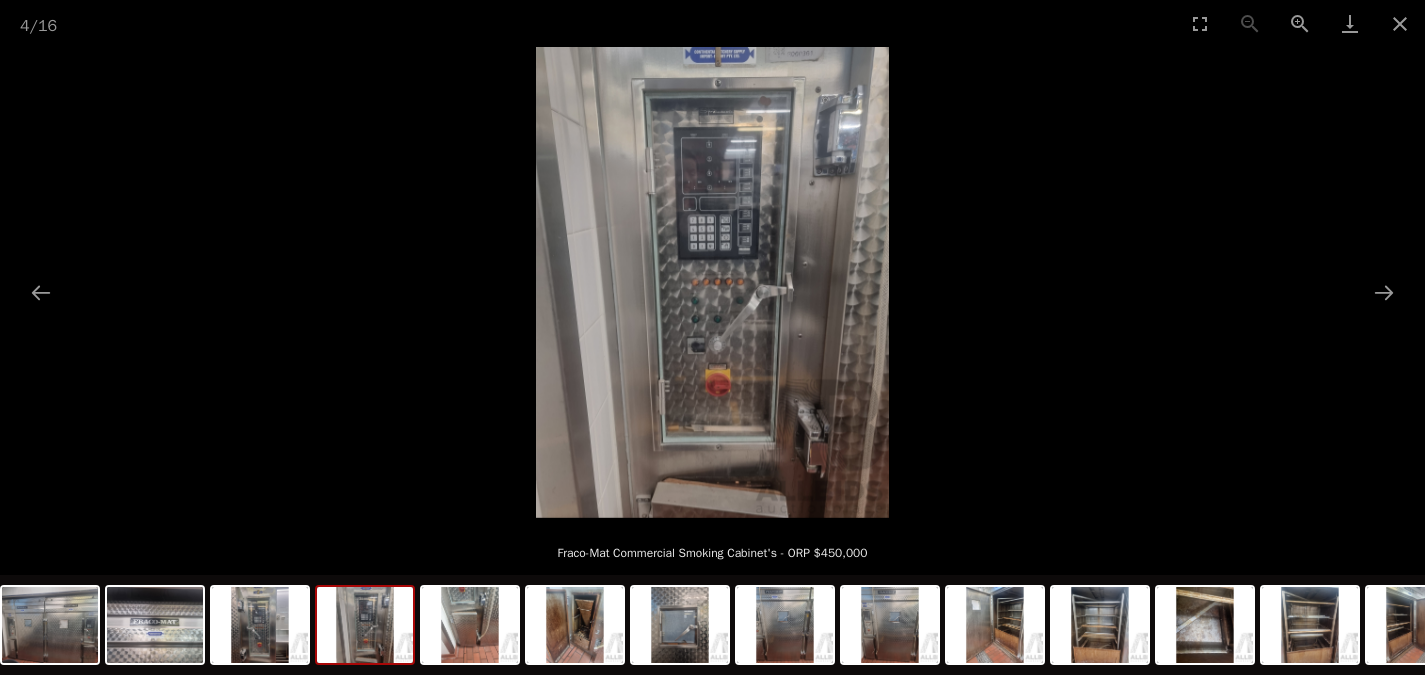 click at bounding box center [365, 625] 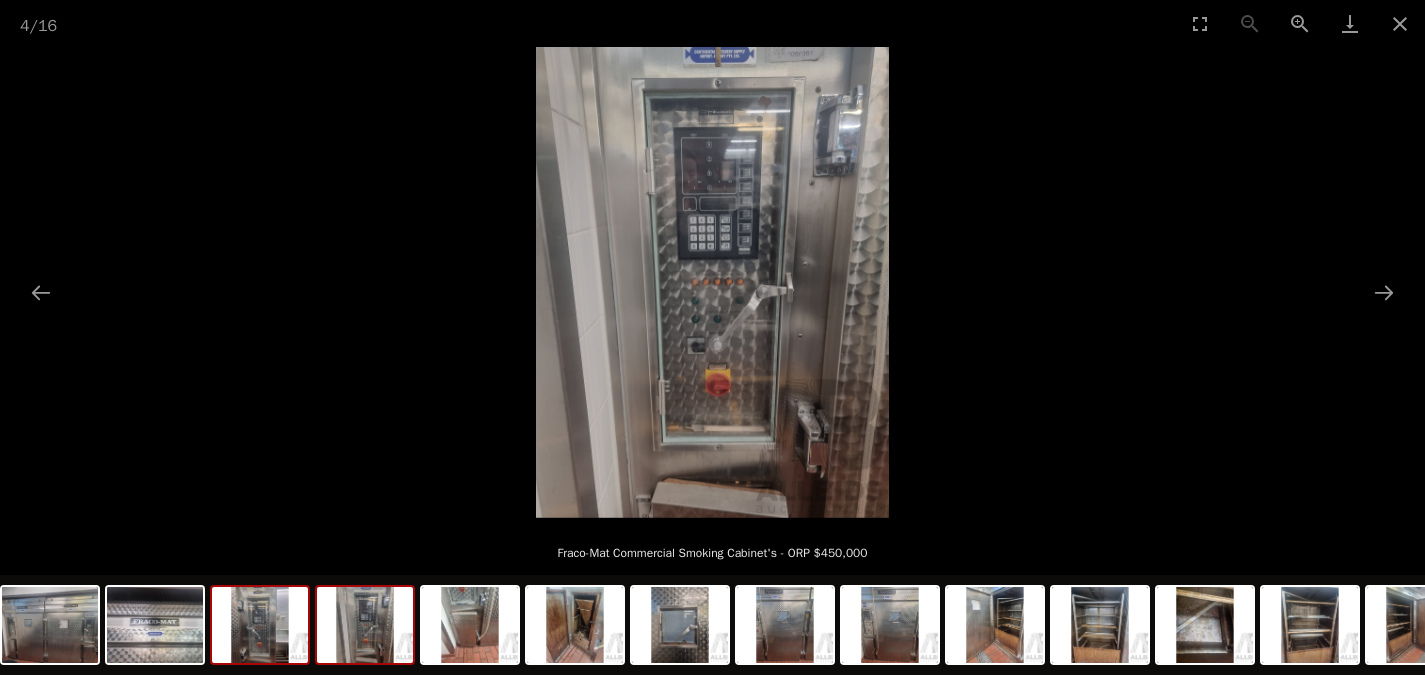 click at bounding box center (260, 625) 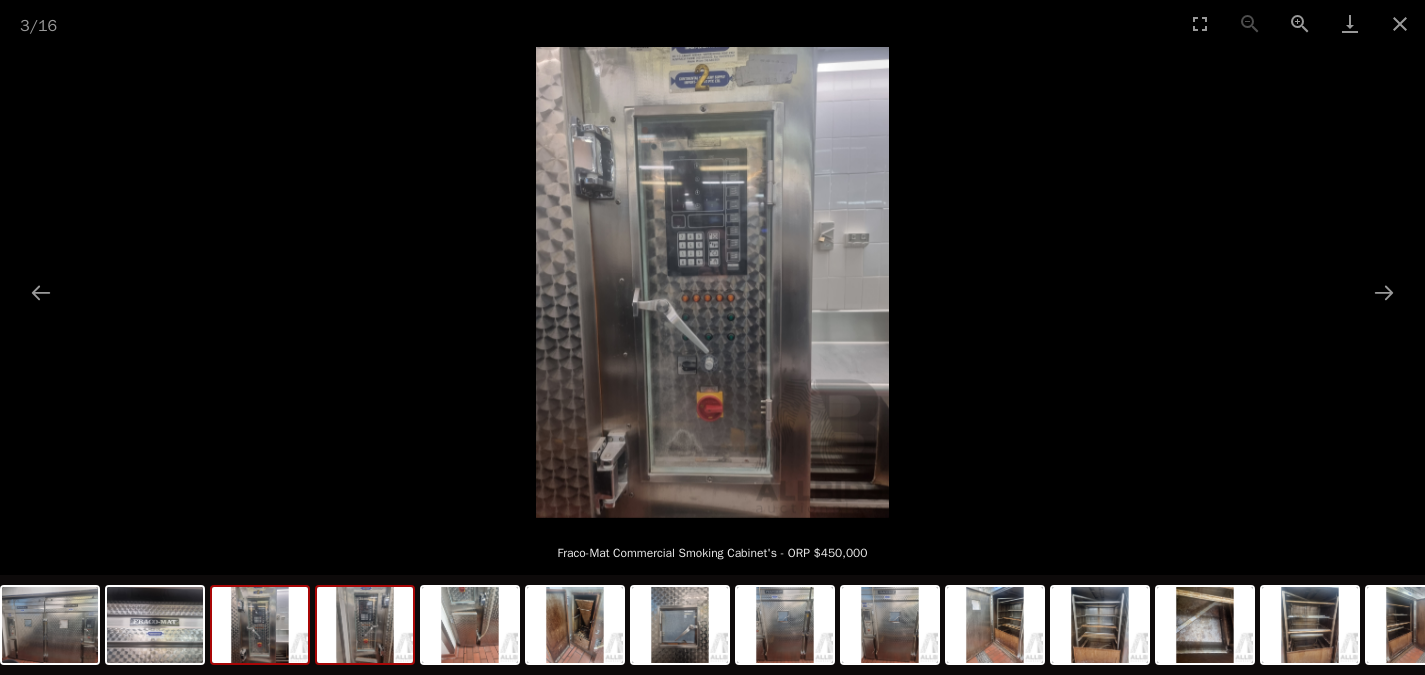 scroll, scrollTop: 0, scrollLeft: 0, axis: both 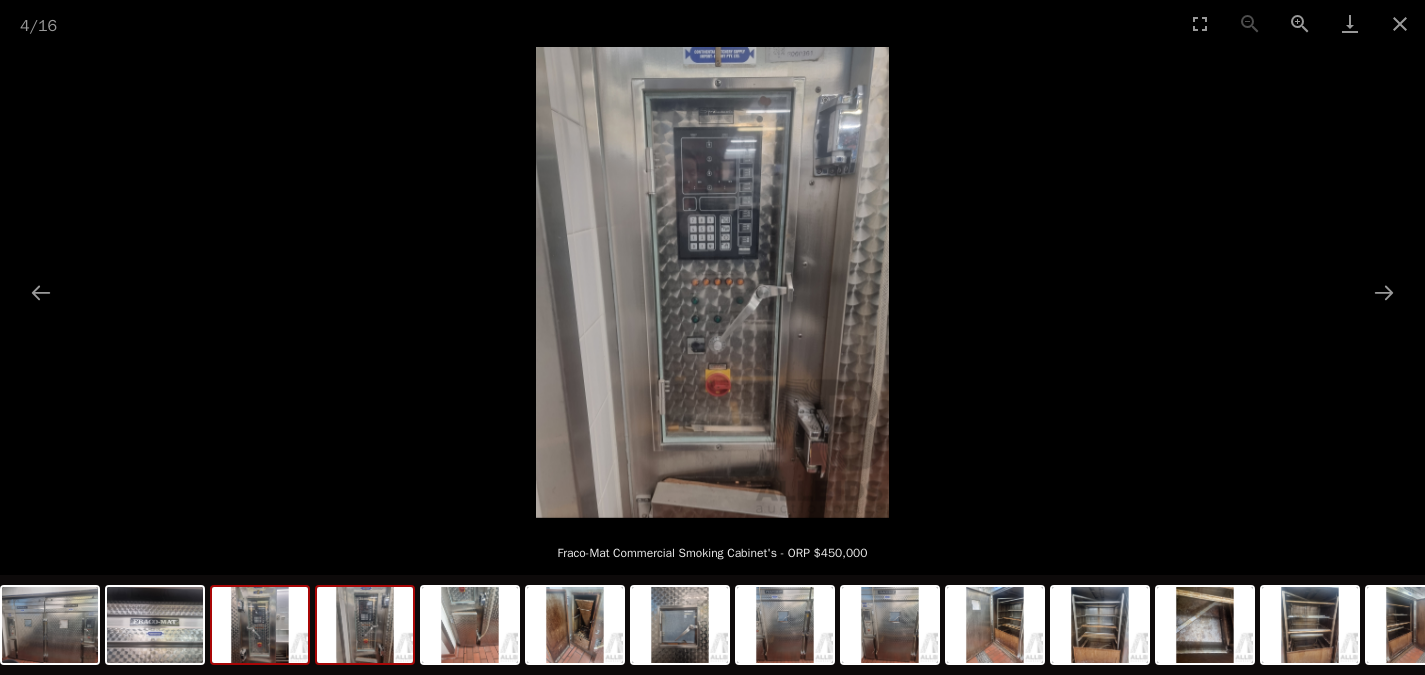 click at bounding box center [260, 625] 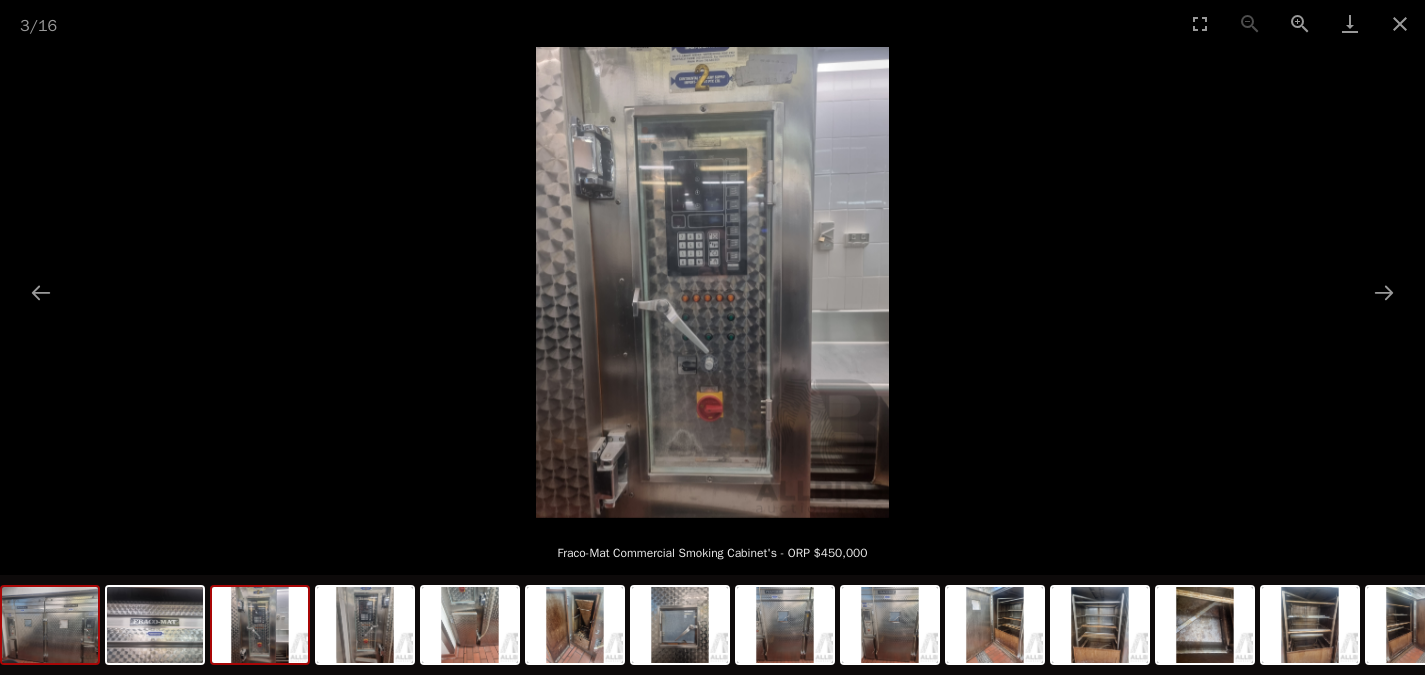 scroll, scrollTop: 0, scrollLeft: 0, axis: both 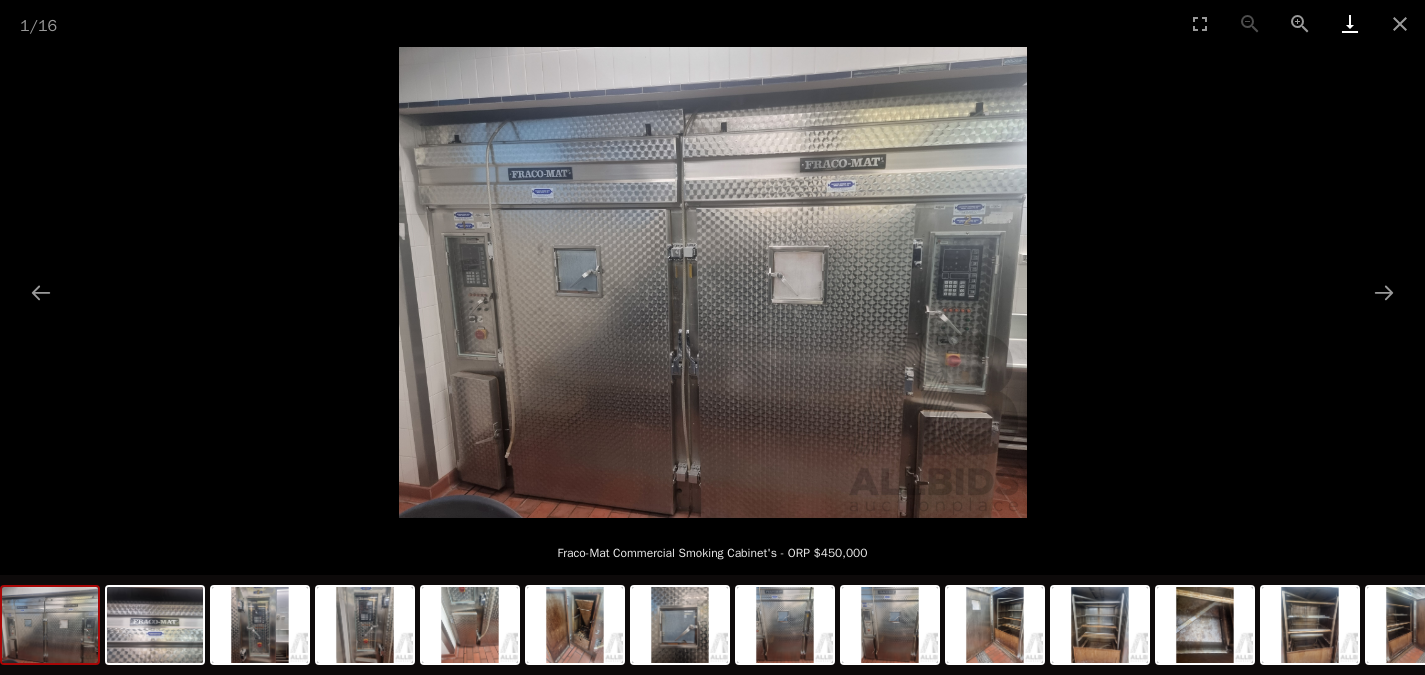click at bounding box center (1350, 23) 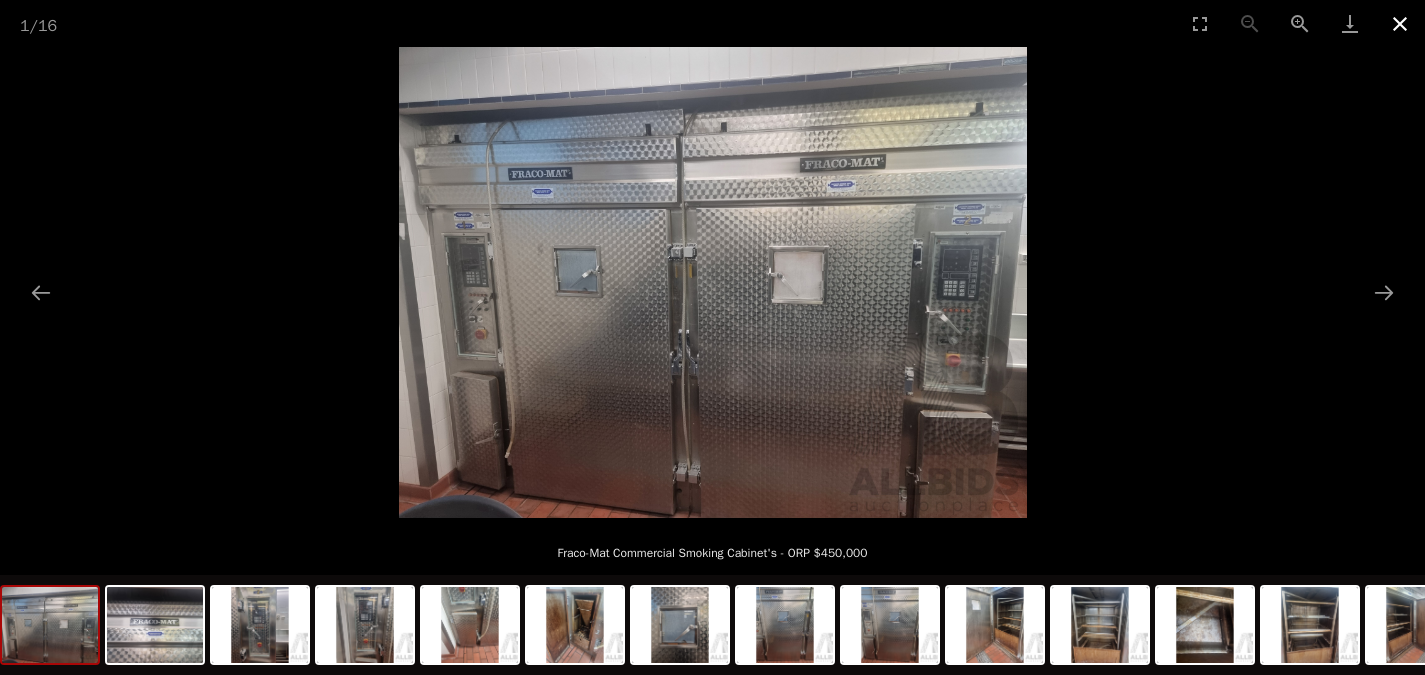 click at bounding box center [1400, 23] 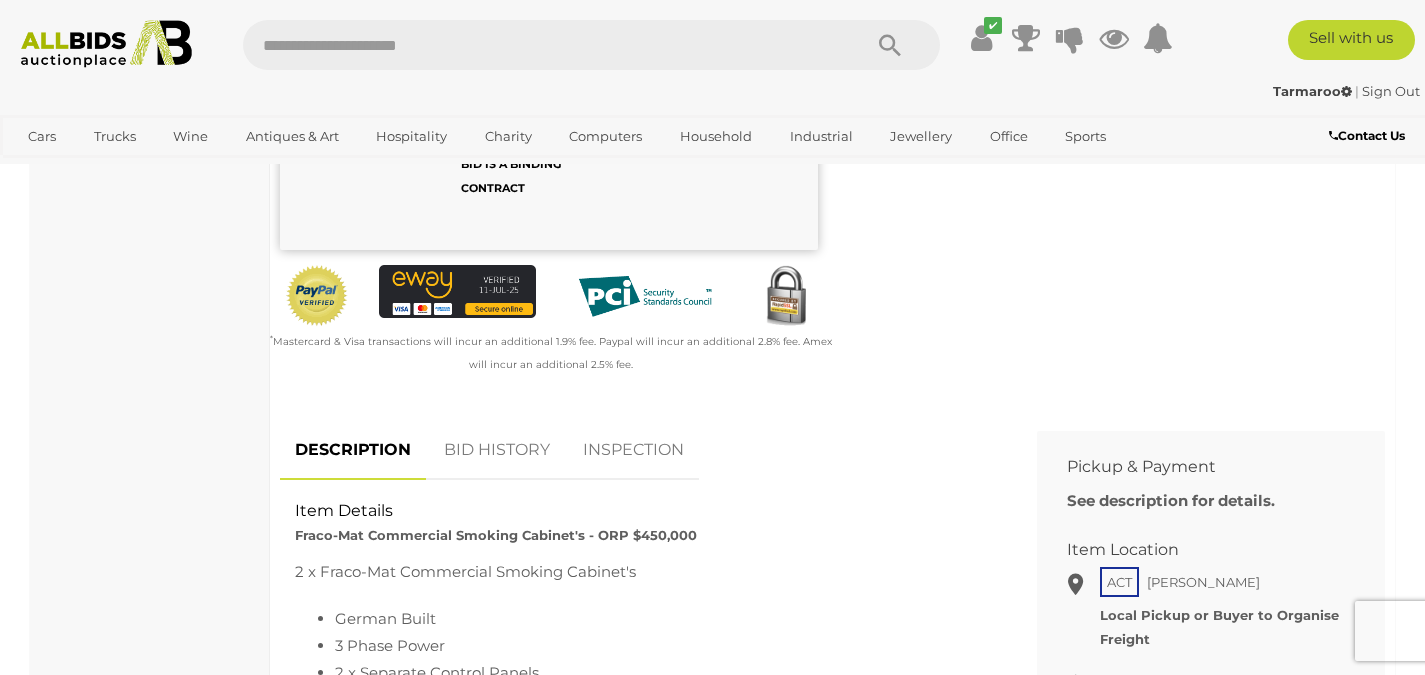 scroll, scrollTop: 539, scrollLeft: 0, axis: vertical 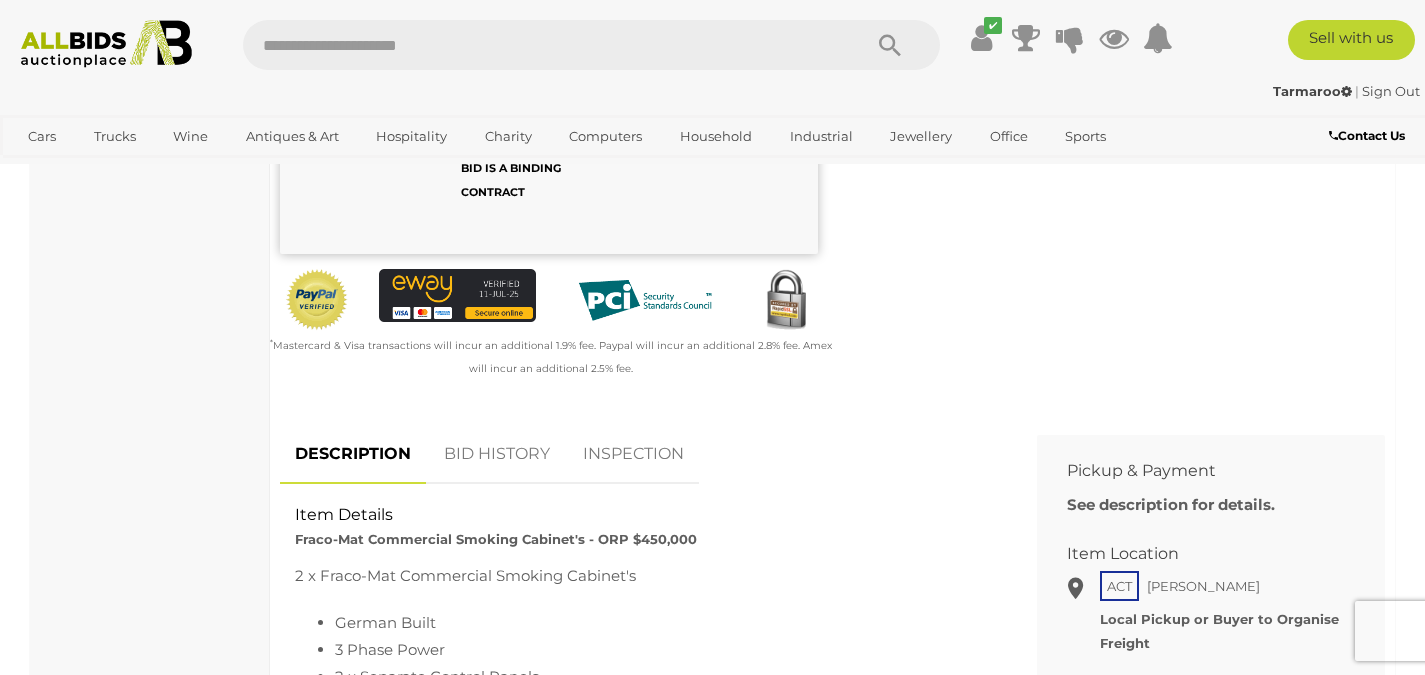 click on "INSPECTION" at bounding box center (633, 454) 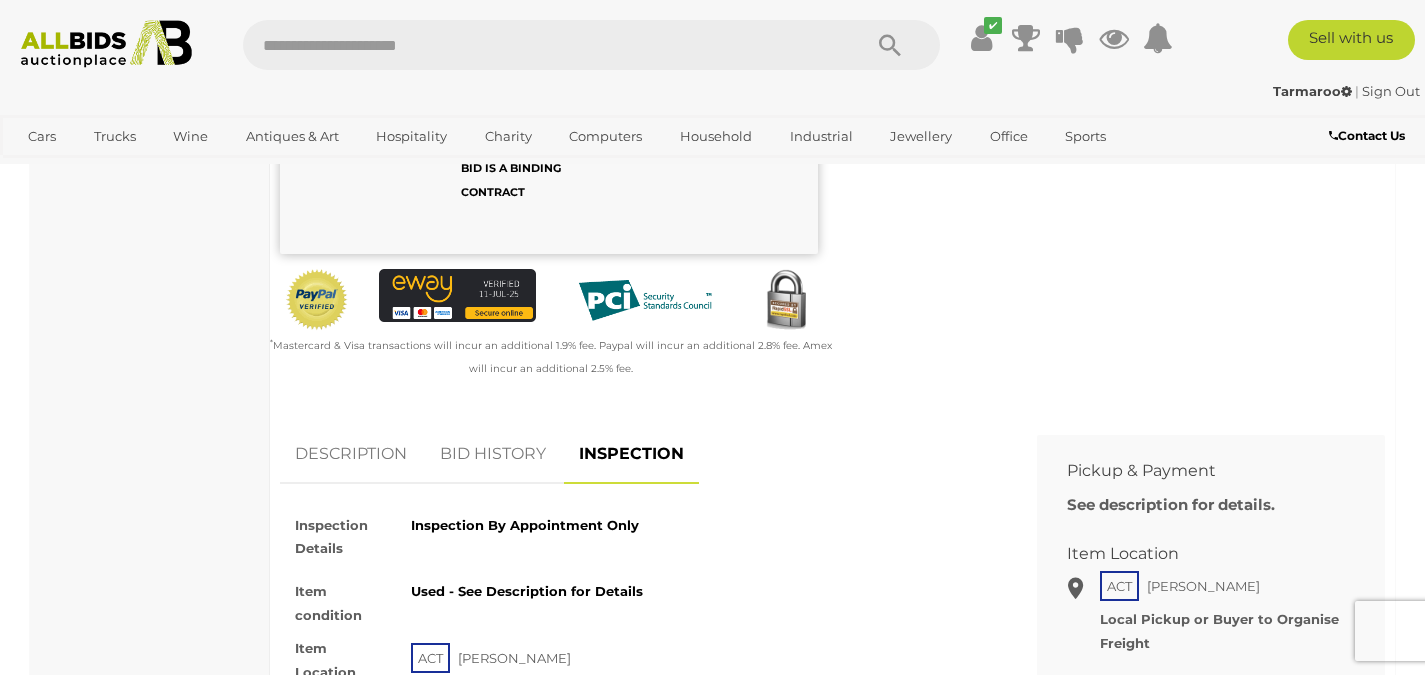 click on "INSPECTION" at bounding box center (631, 454) 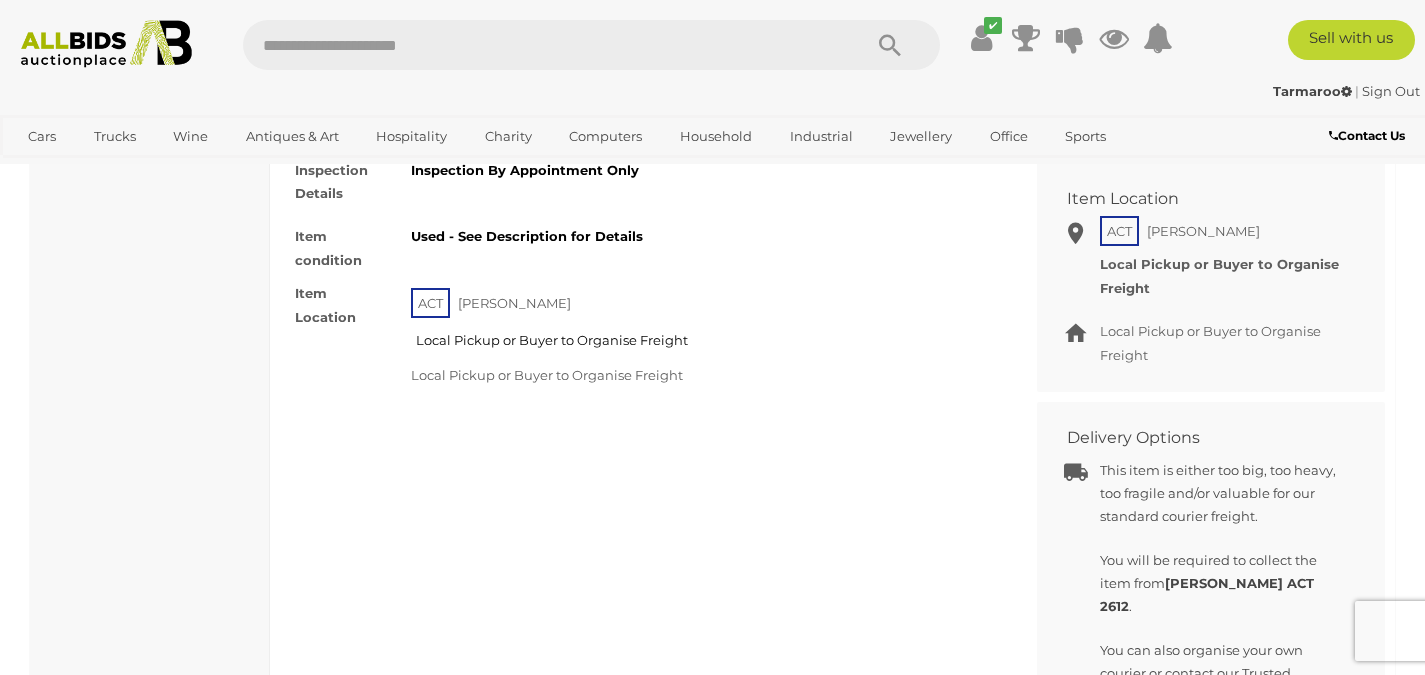 scroll, scrollTop: 559, scrollLeft: 0, axis: vertical 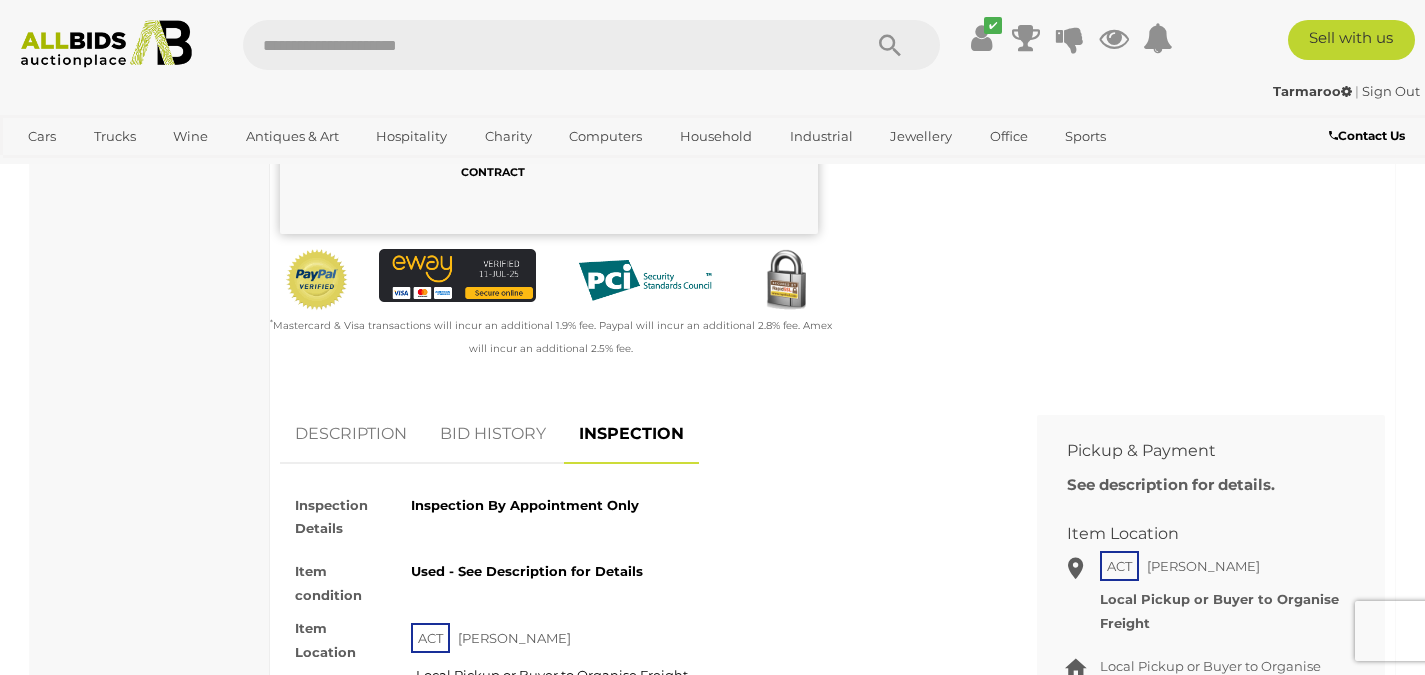 click on "DESCRIPTION" at bounding box center (351, 434) 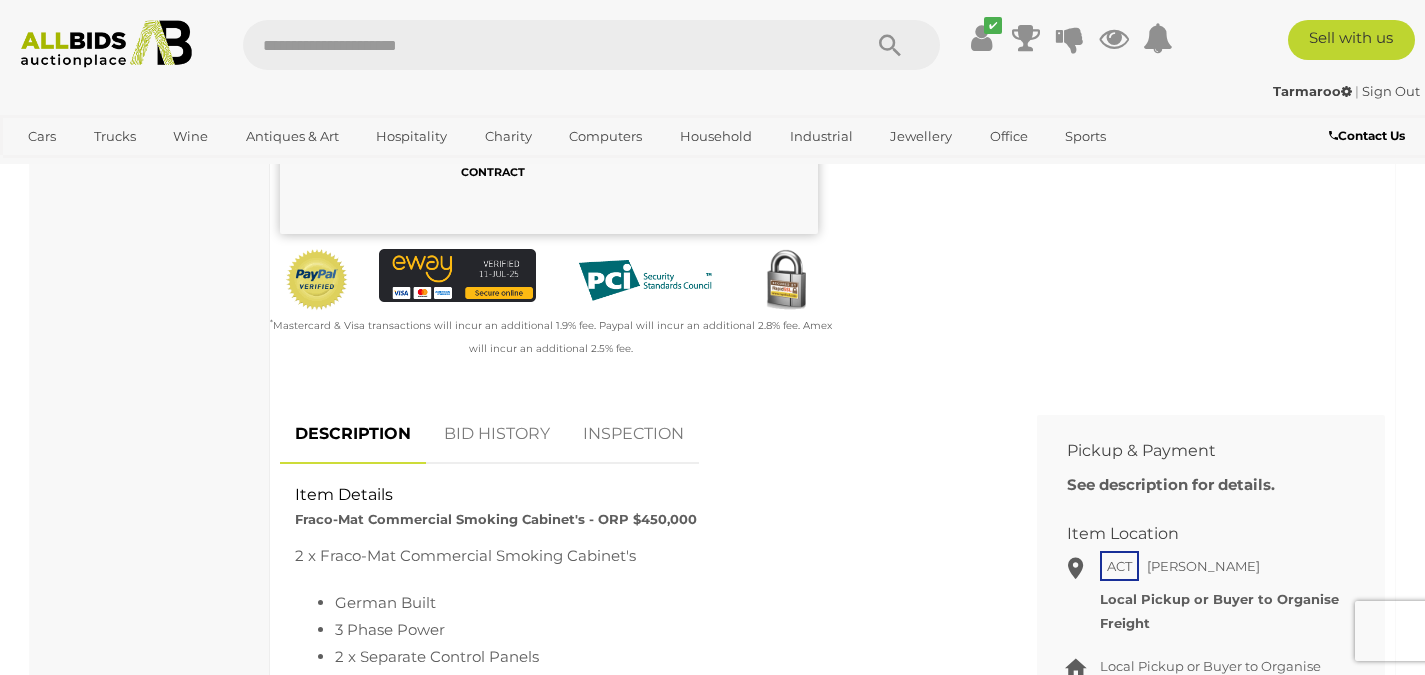 click on "DESCRIPTION" at bounding box center [353, 434] 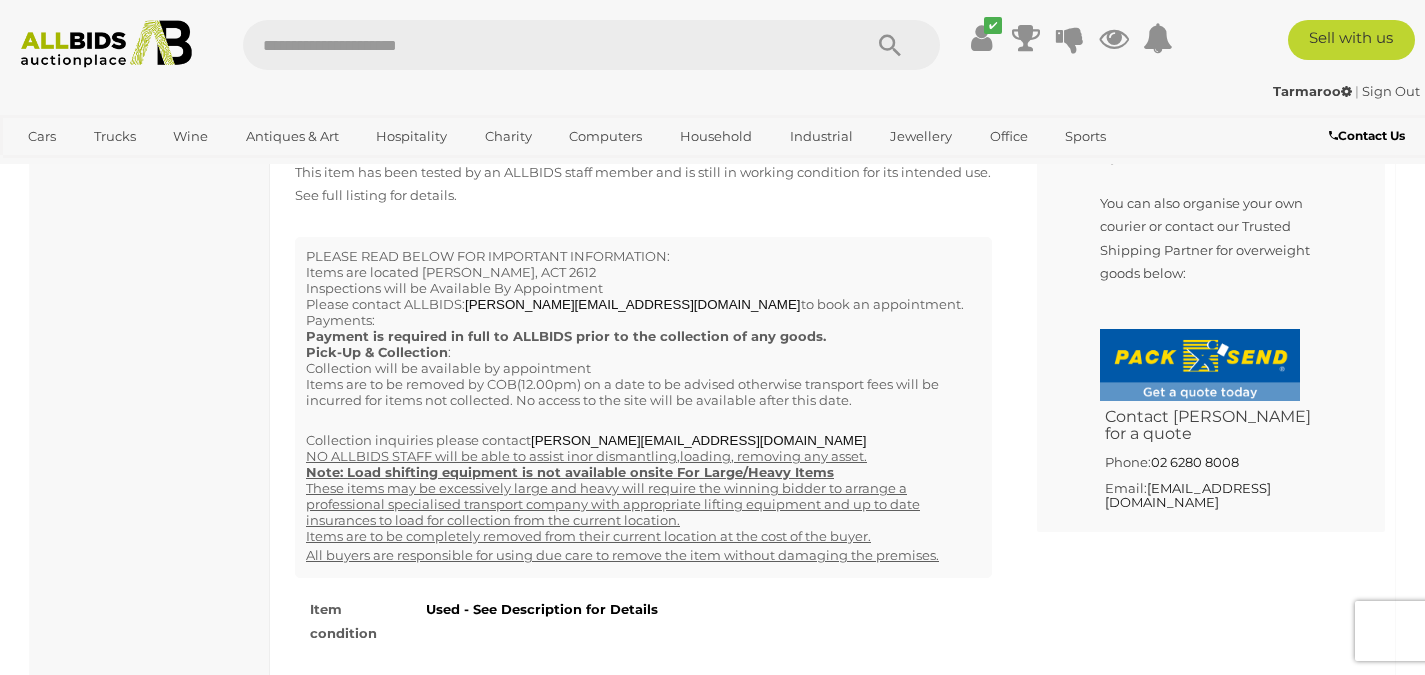 scroll, scrollTop: 1343, scrollLeft: 0, axis: vertical 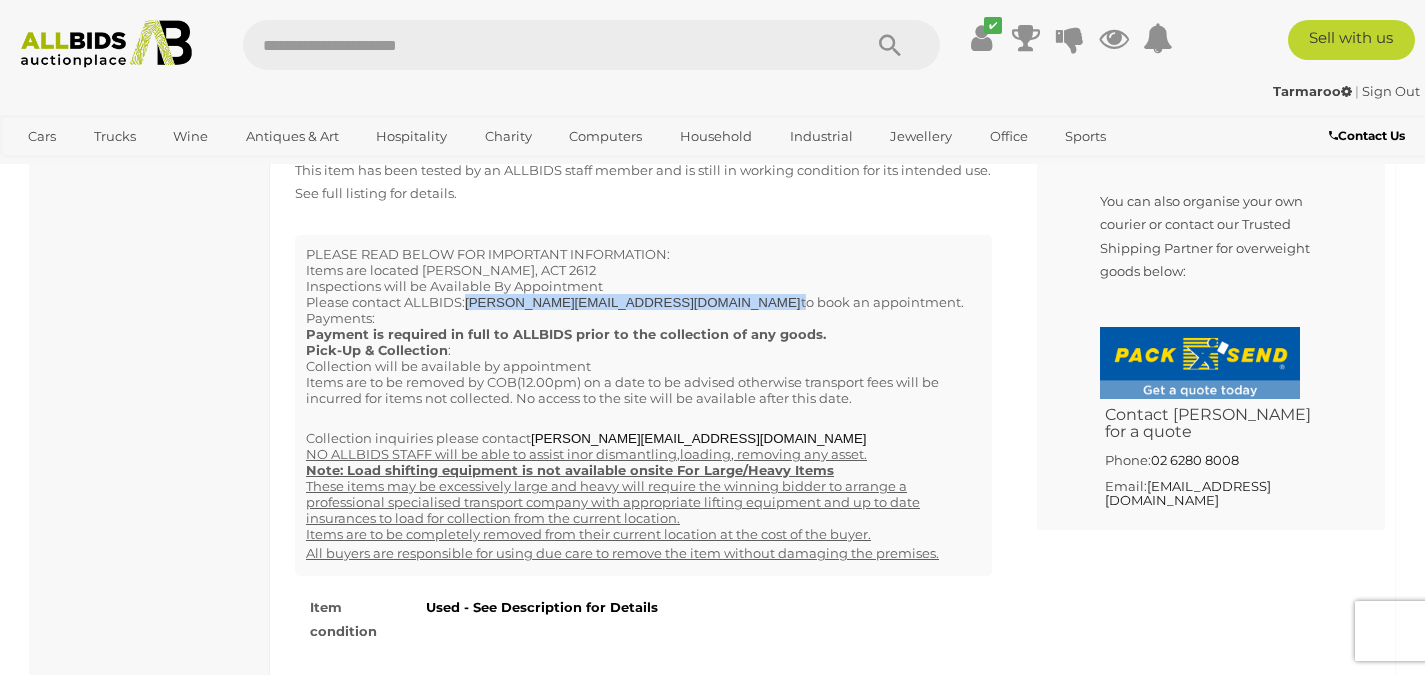 drag, startPoint x: 599, startPoint y: 300, endPoint x: 467, endPoint y: 300, distance: 132 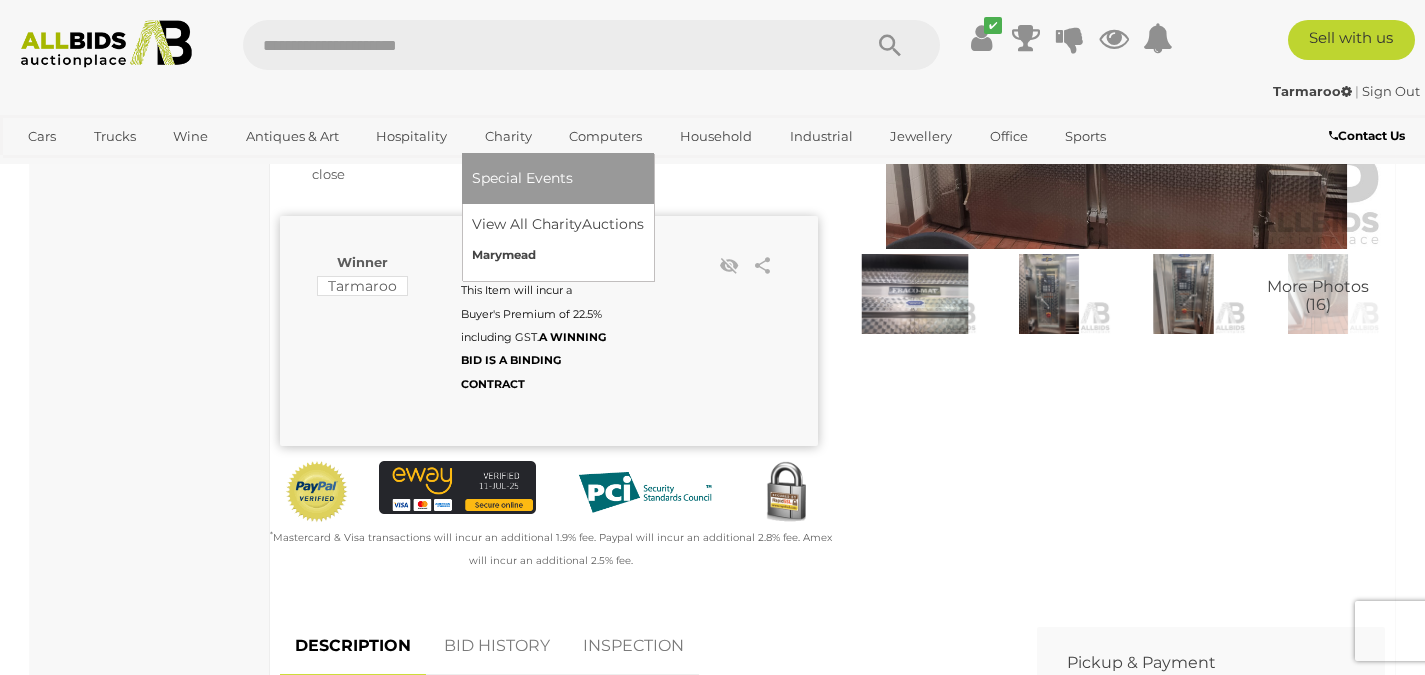 scroll, scrollTop: 0, scrollLeft: 0, axis: both 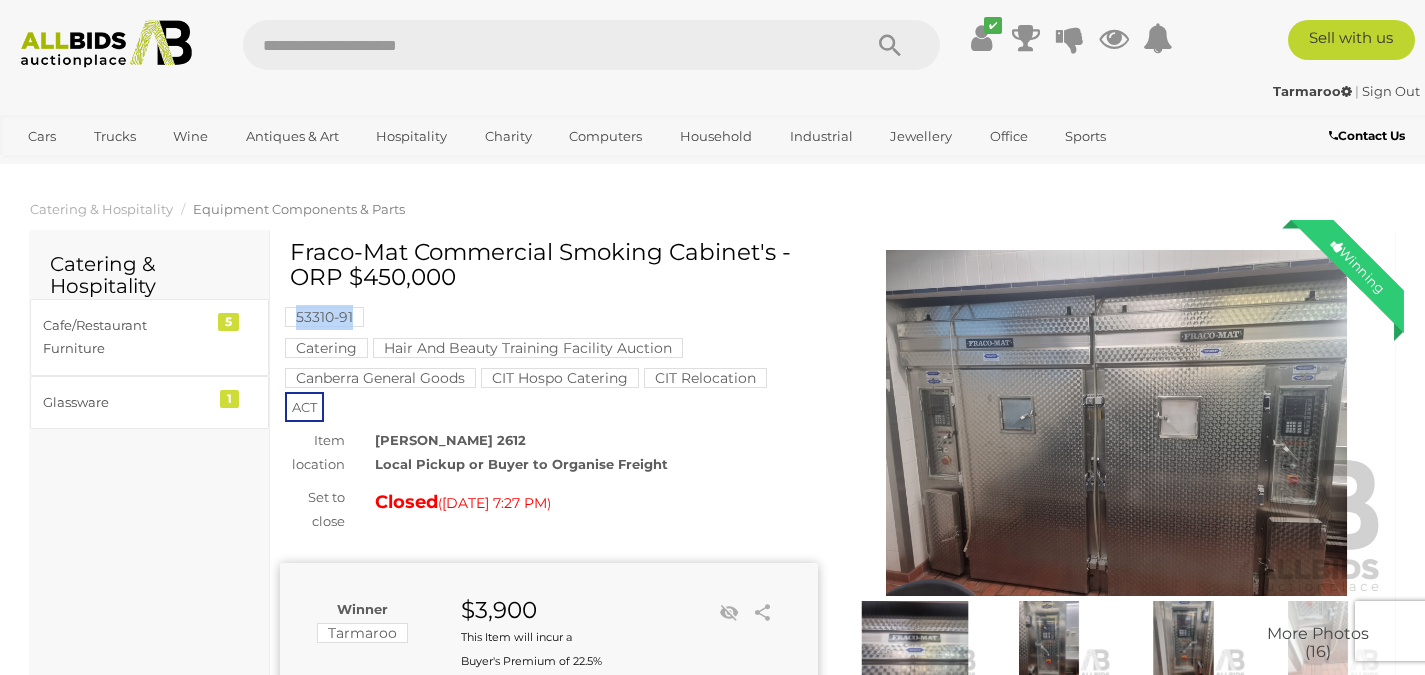 drag, startPoint x: 401, startPoint y: 313, endPoint x: 281, endPoint y: 321, distance: 120.26637 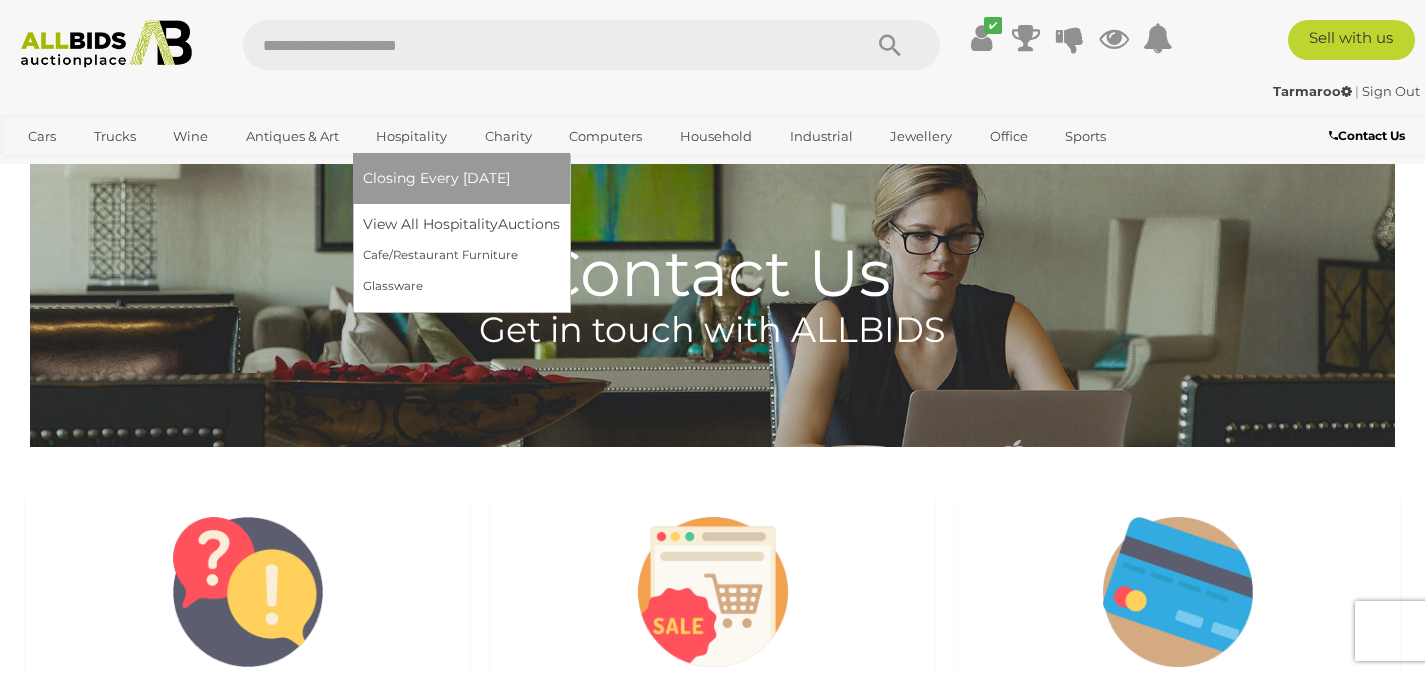 scroll, scrollTop: 0, scrollLeft: 0, axis: both 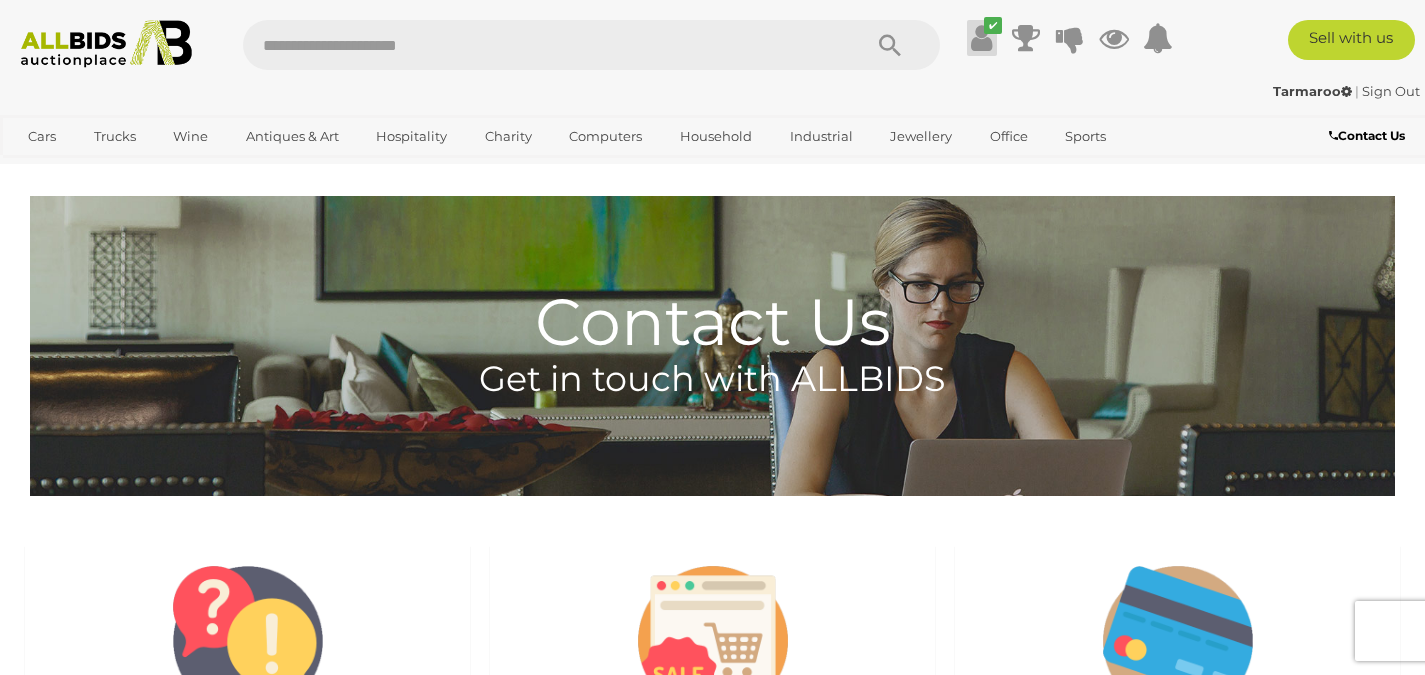 click on "✔" at bounding box center (982, 38) 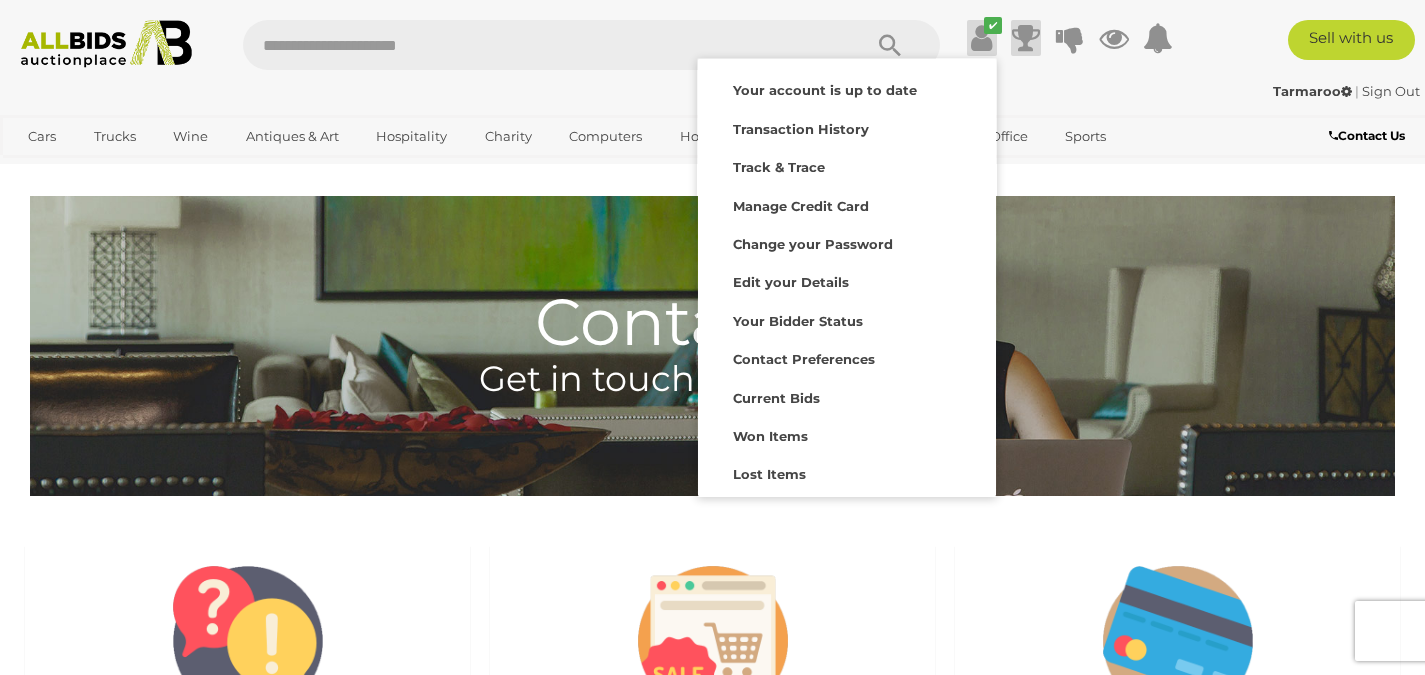 click at bounding box center (1026, 38) 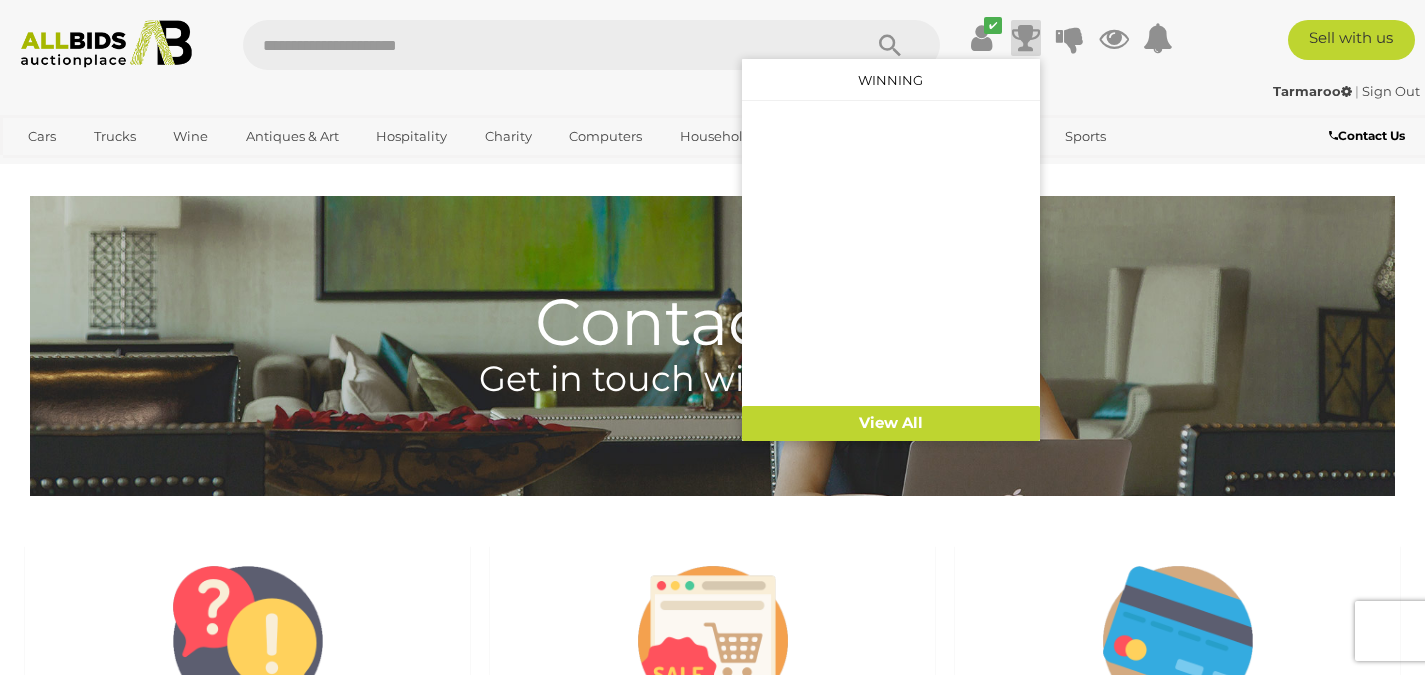 click at bounding box center (1026, 38) 